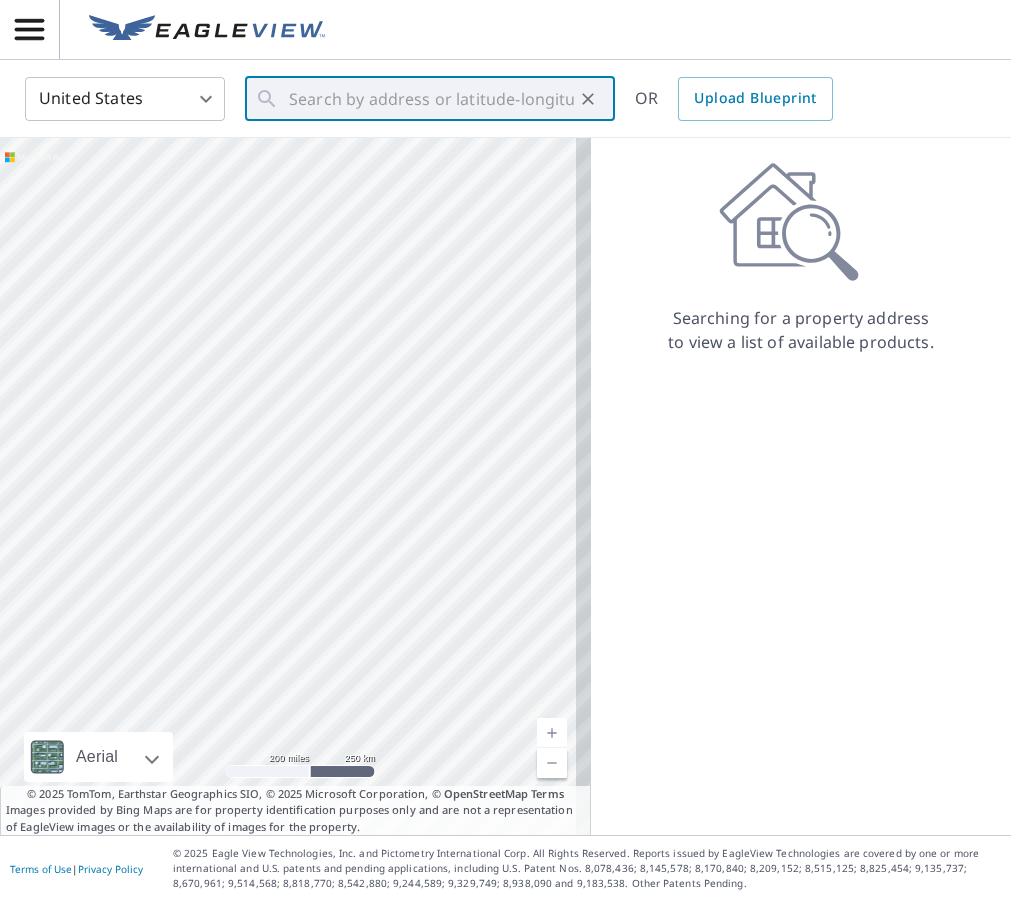 scroll, scrollTop: 0, scrollLeft: 0, axis: both 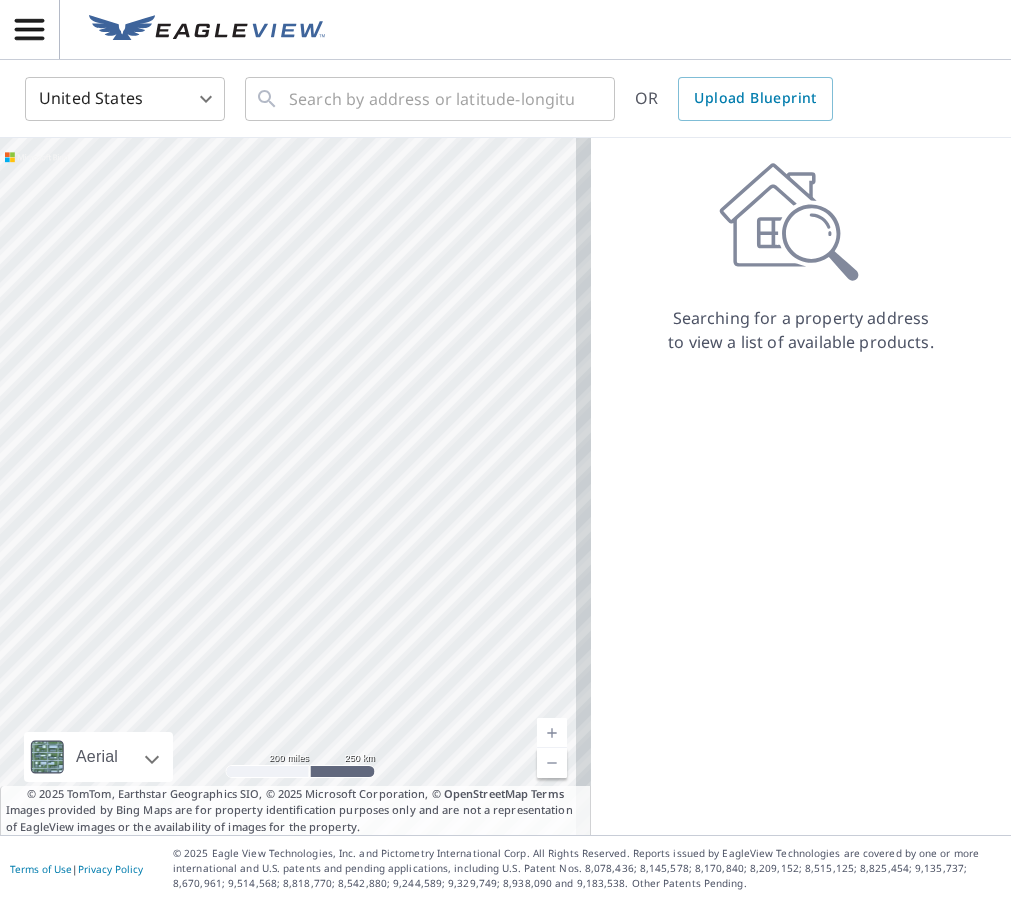 click at bounding box center [505, 30] 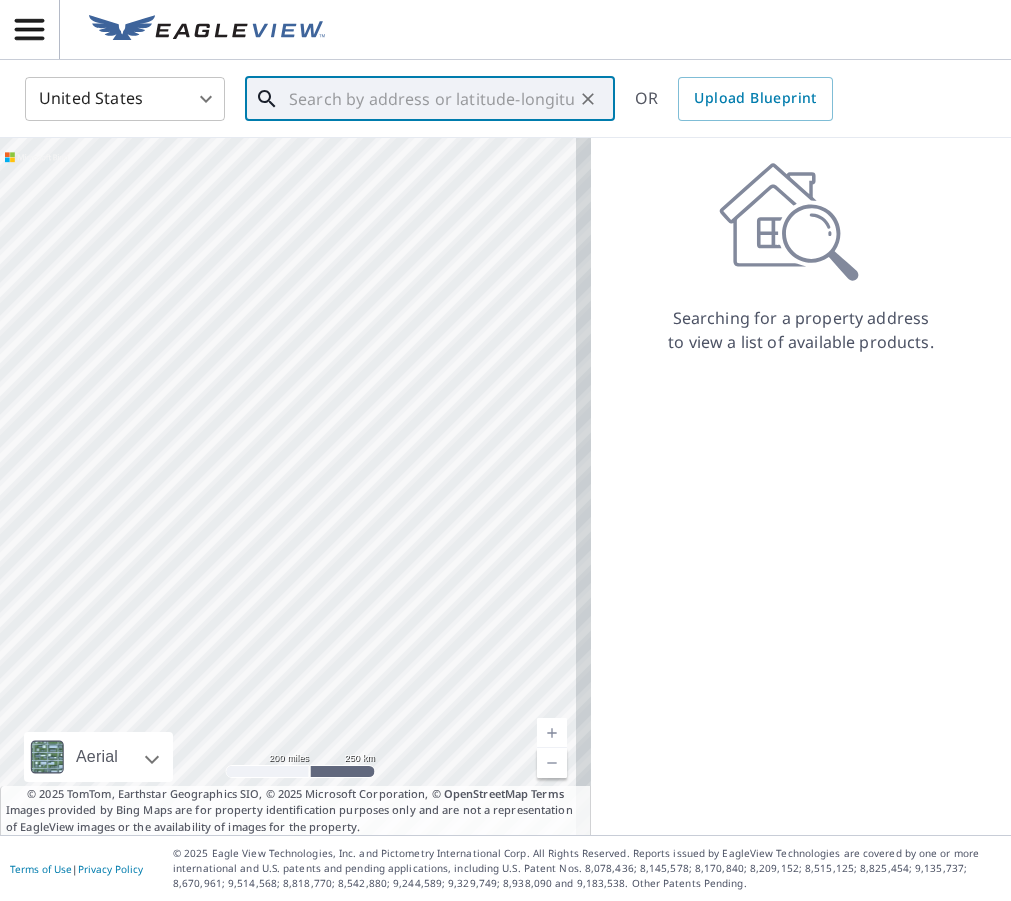 click at bounding box center (431, 99) 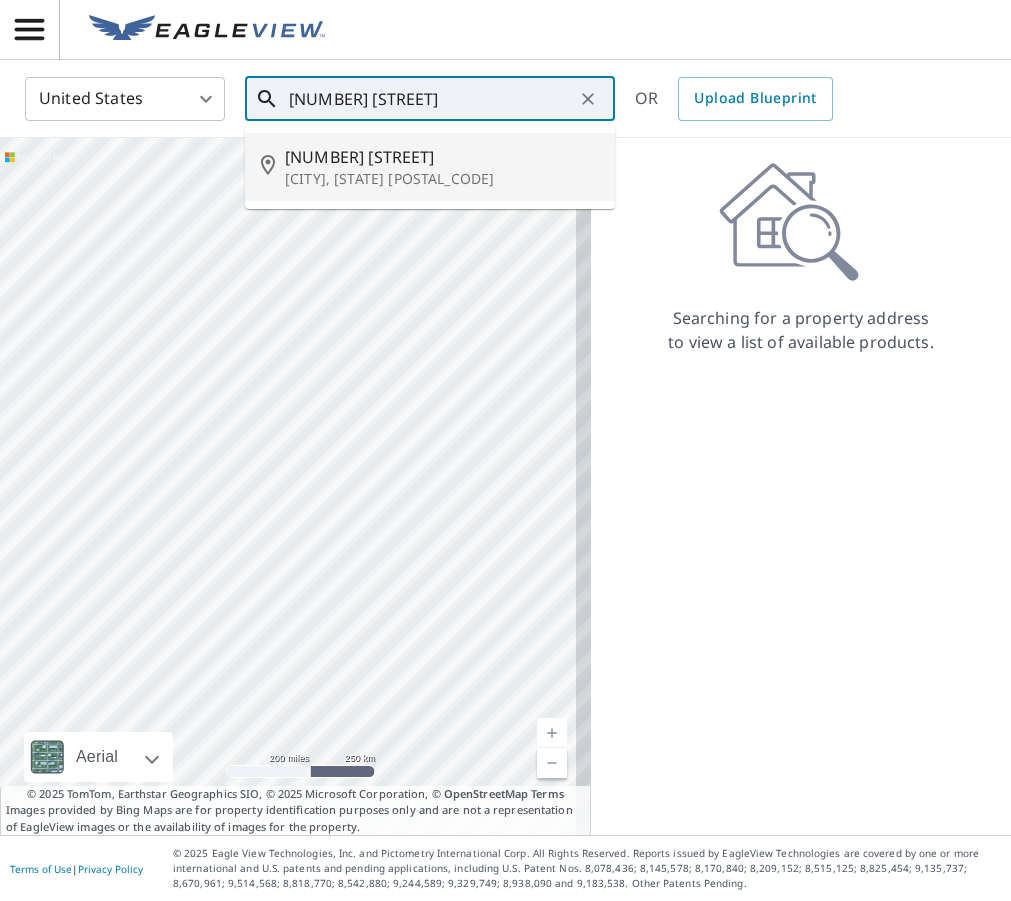 click on "[CITY], [STATE] [POSTAL_CODE]" at bounding box center [442, 179] 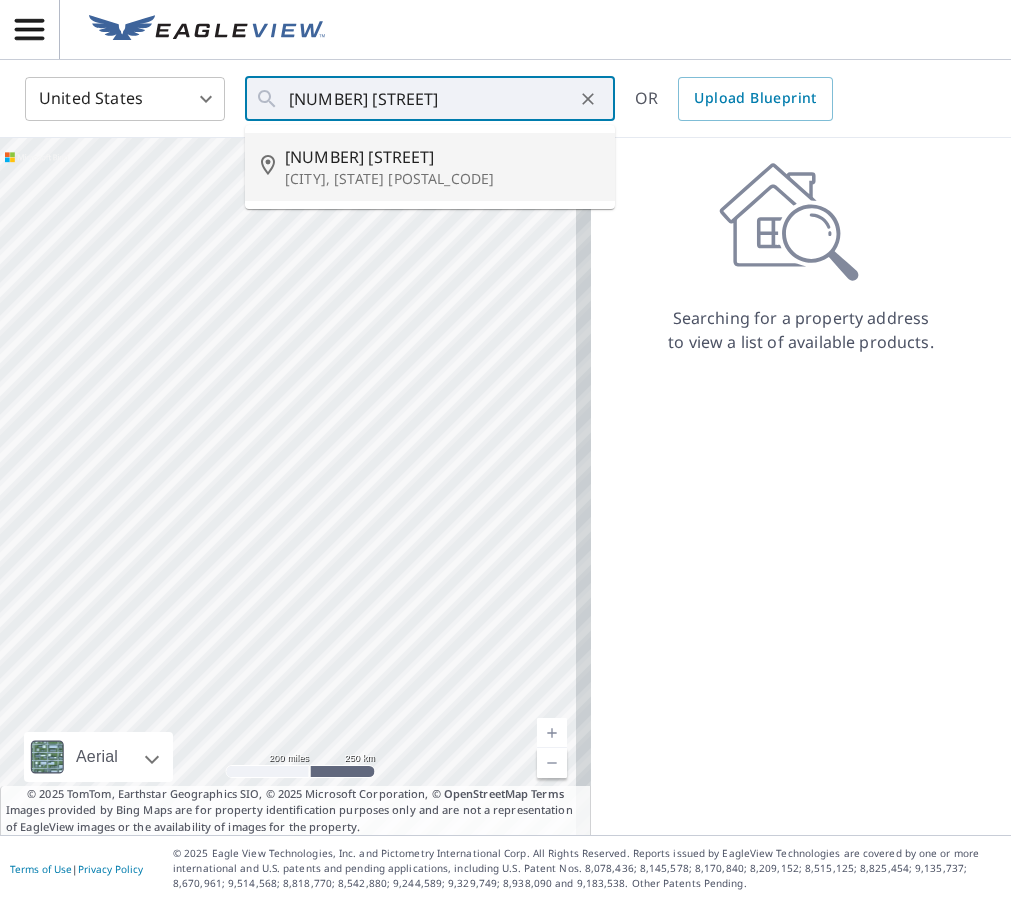 type on "[NUMBER] [STREET] [CITY], [STATE] [POSTAL_CODE]" 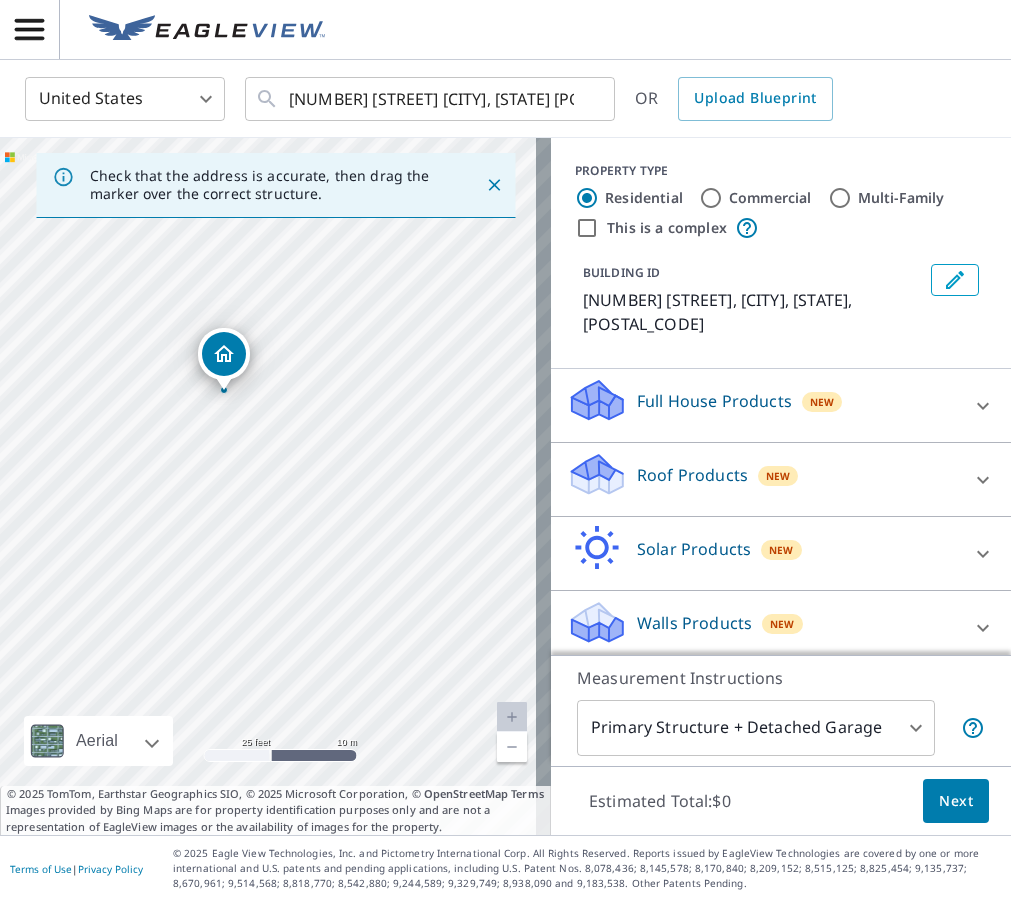 click on "Roof Products New" at bounding box center (763, 479) 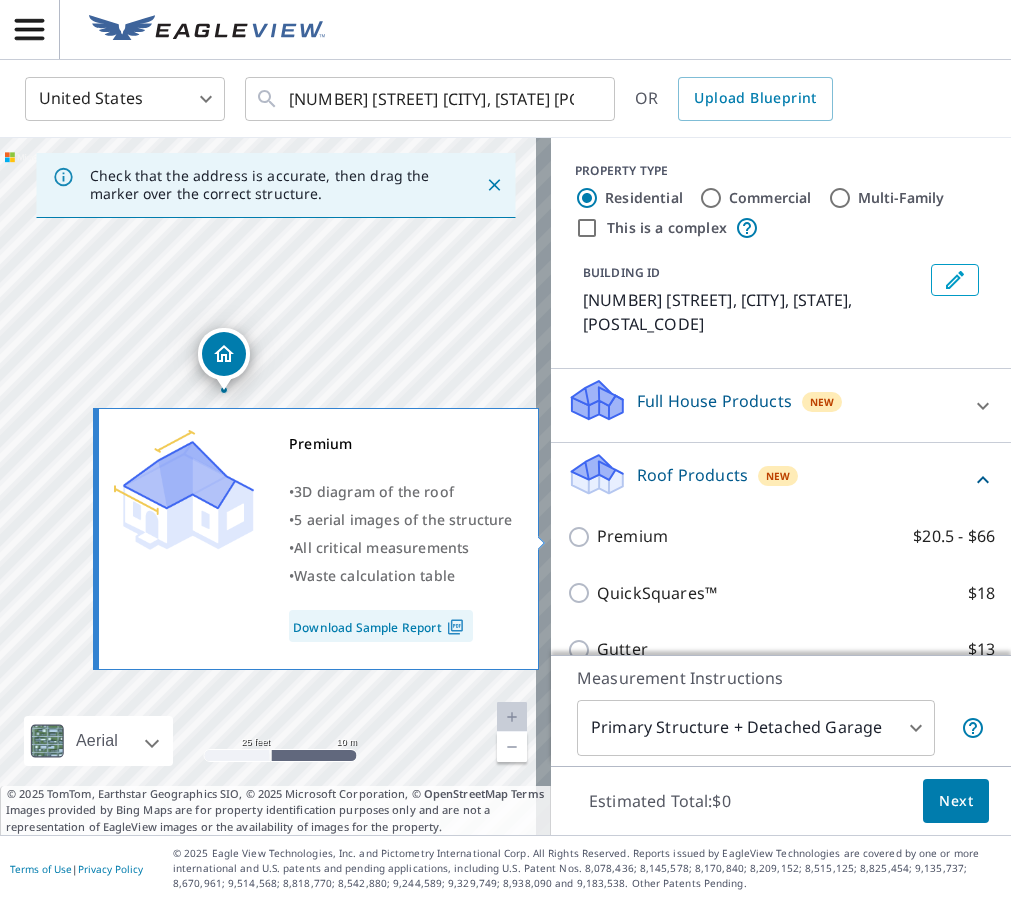click on "Premium" at bounding box center (632, 536) 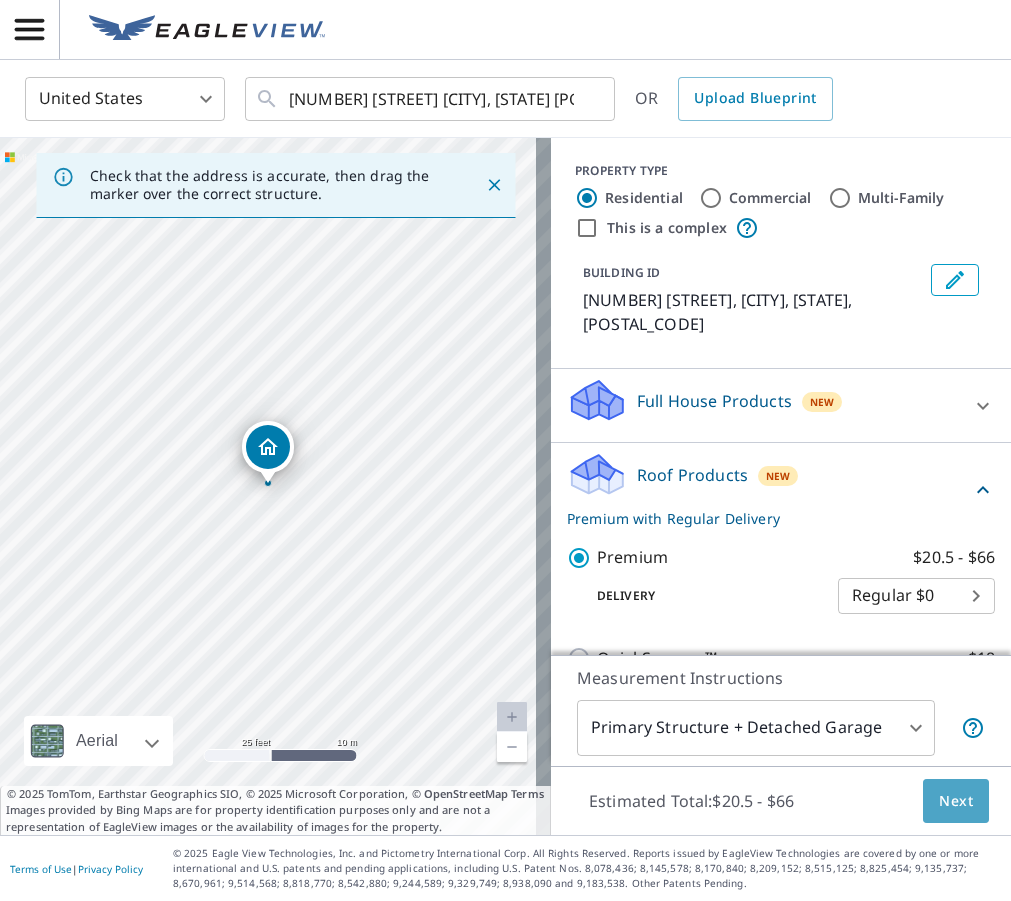 click on "Next" at bounding box center (956, 801) 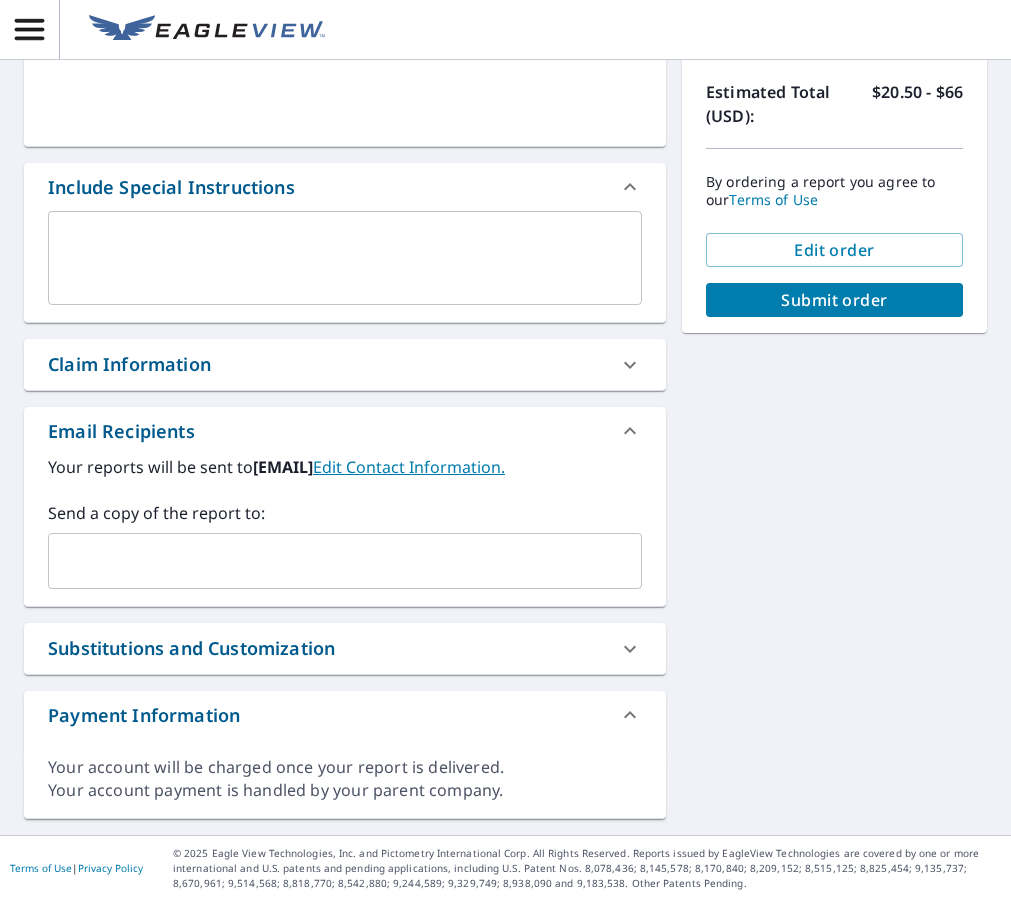 scroll, scrollTop: 398, scrollLeft: 0, axis: vertical 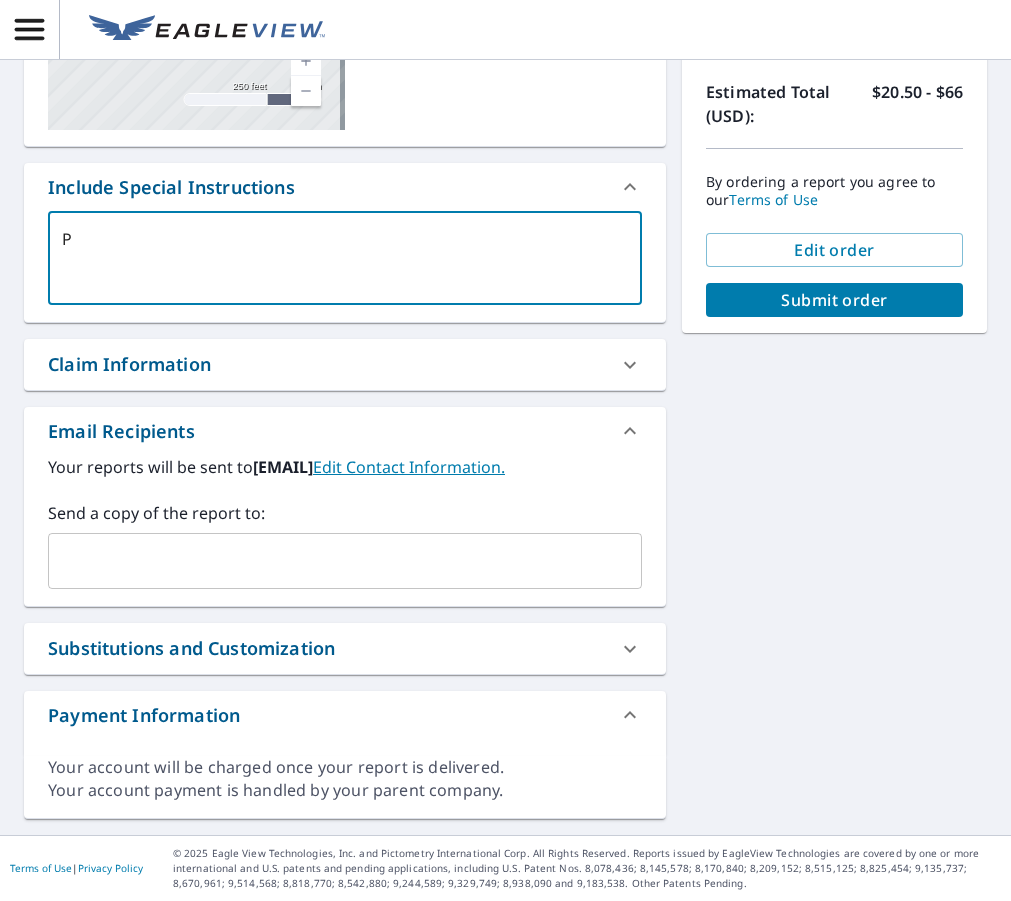 type on "P" 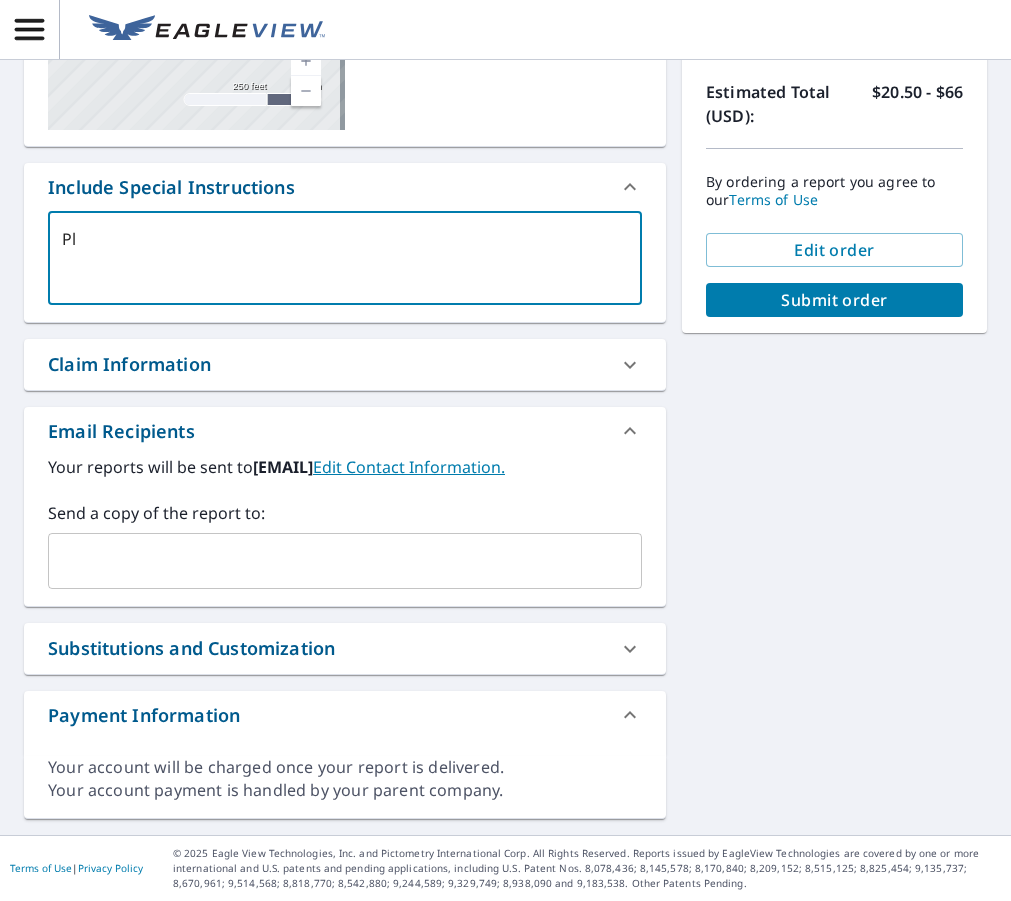 type on "Ple" 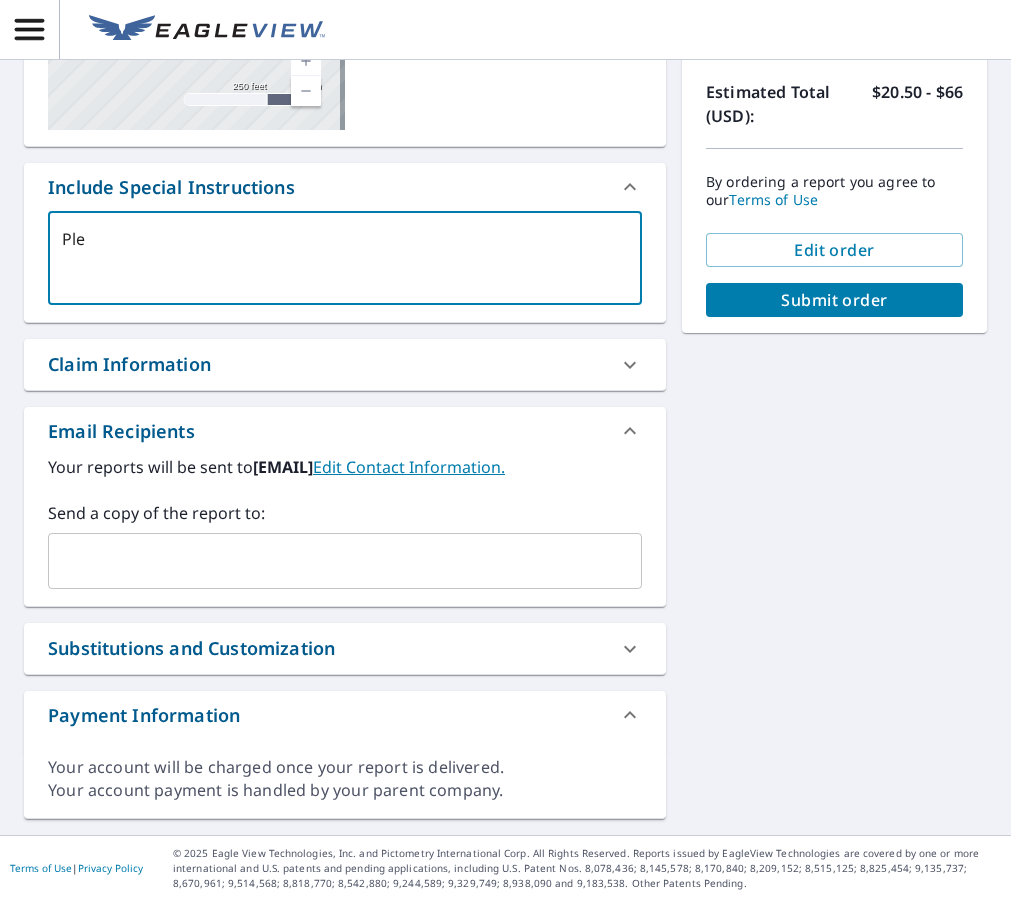 type on "Plea" 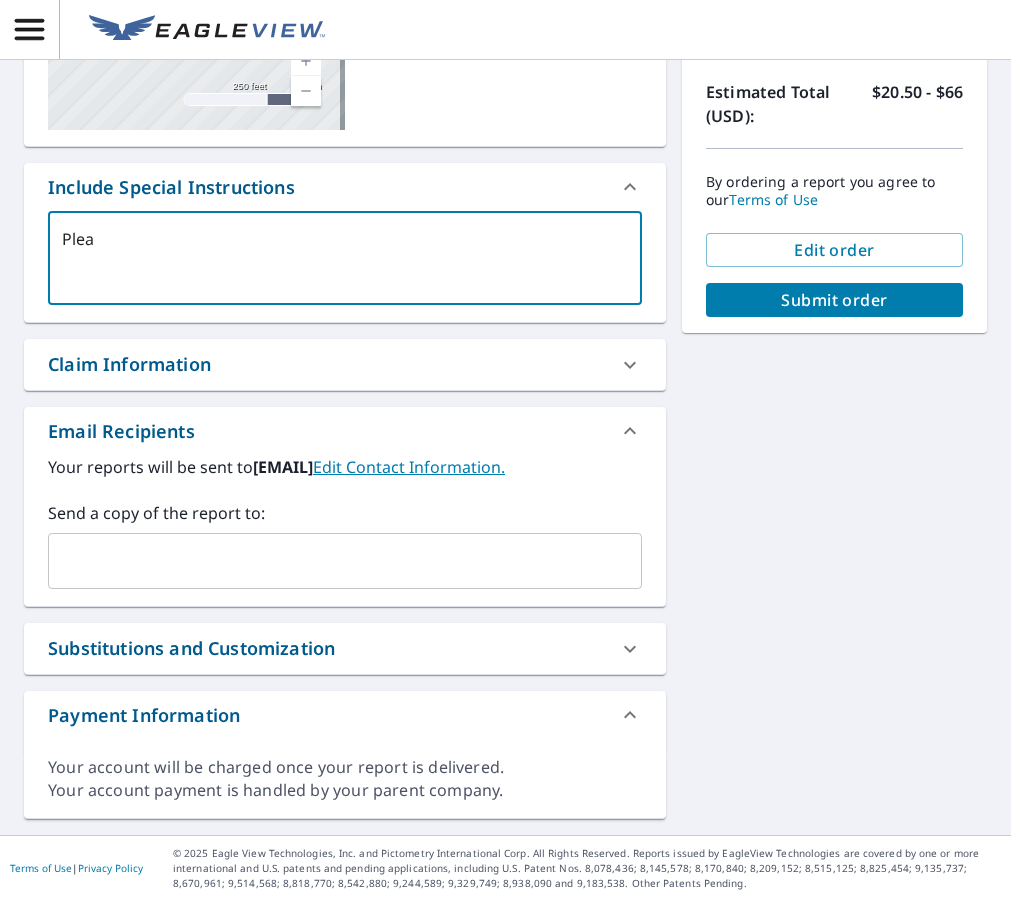 type on "Pleas" 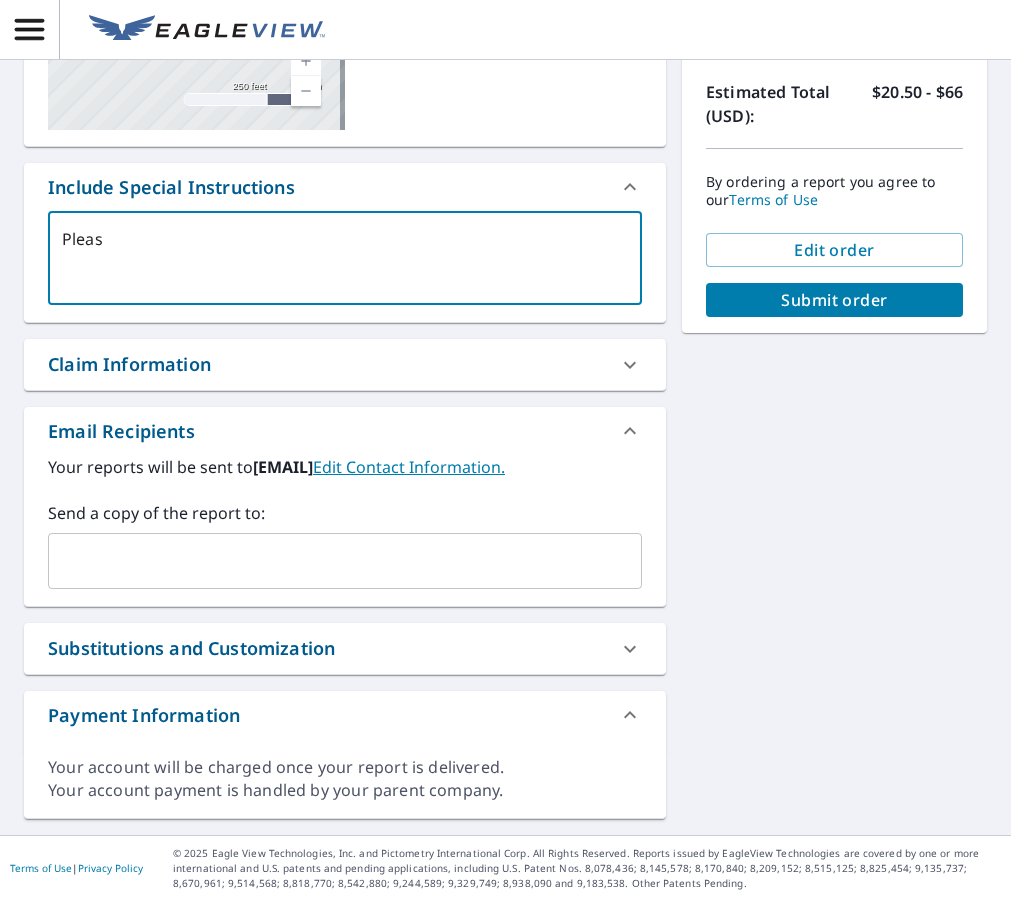 type on "Please" 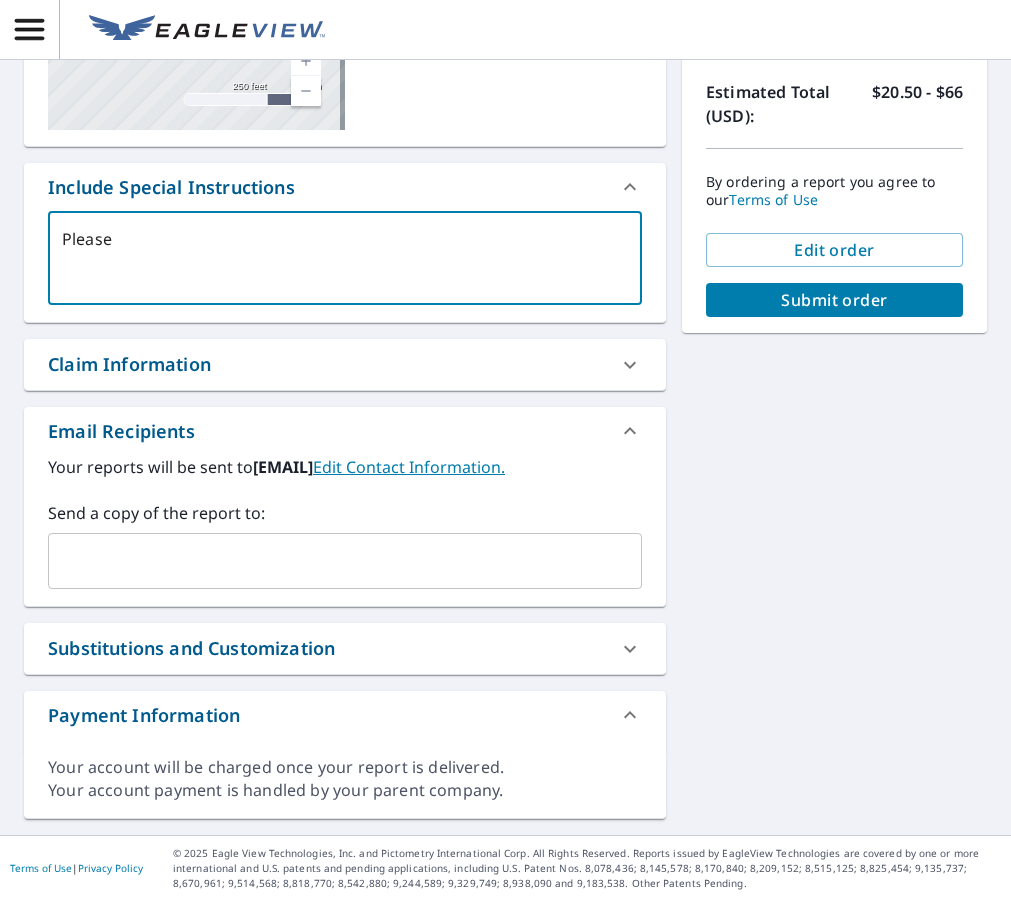 type on "x" 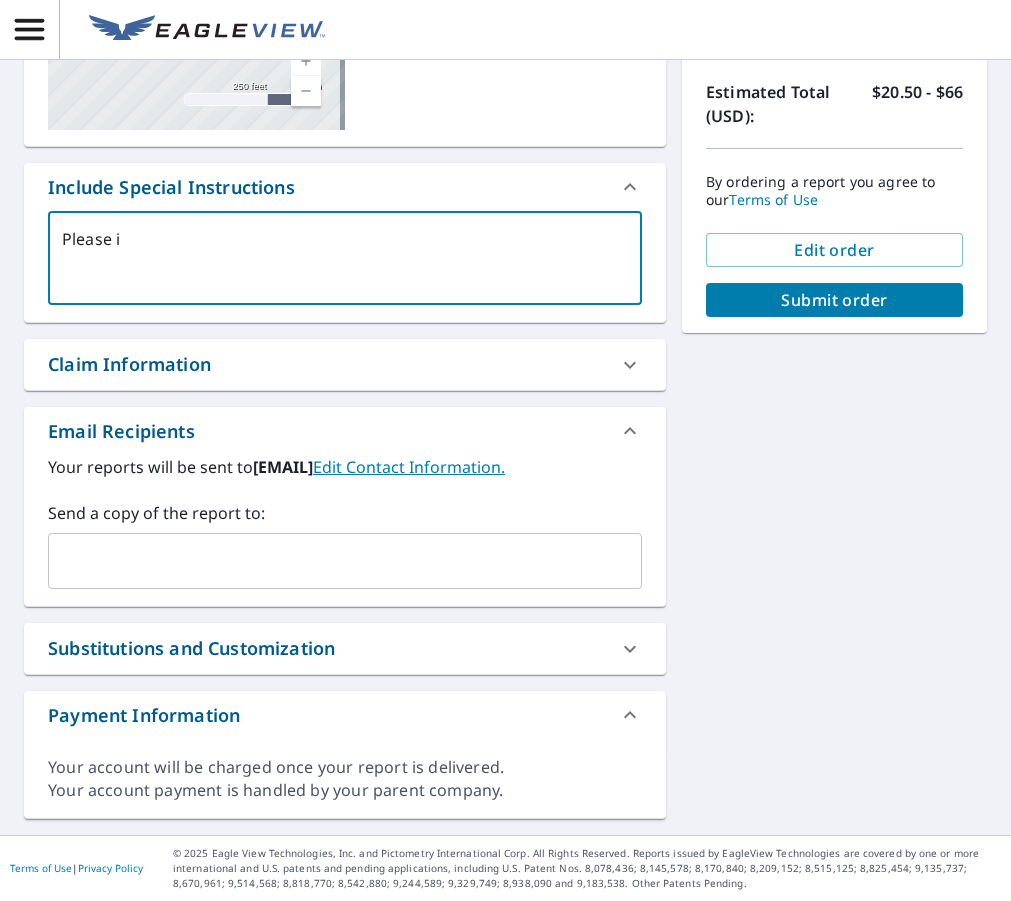 type on "Please in" 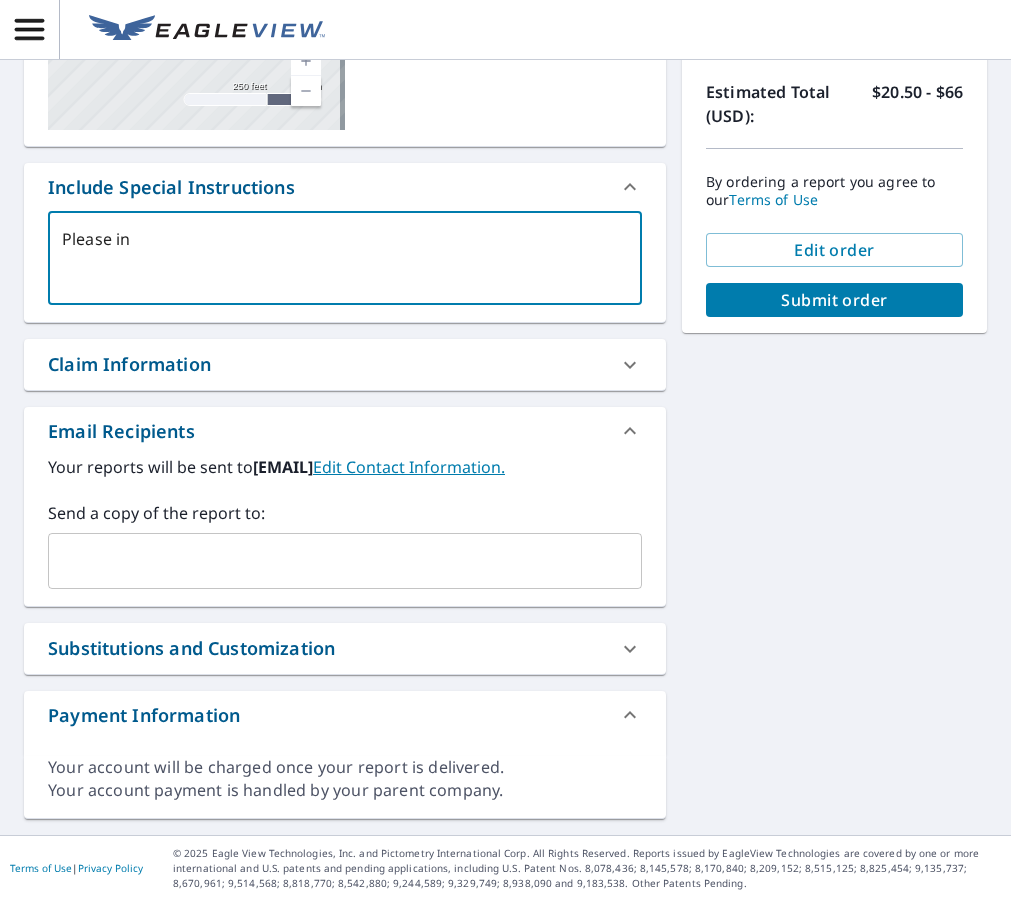 type on "Please inc" 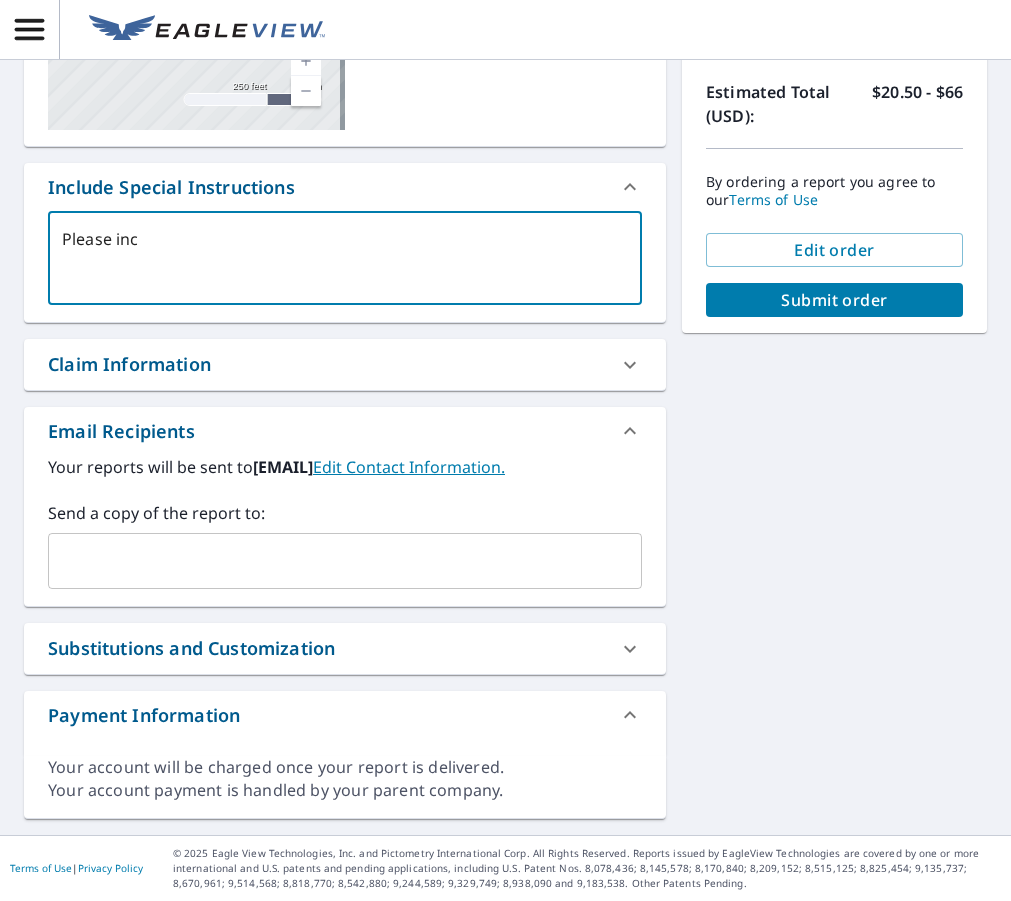 type on "Please incl" 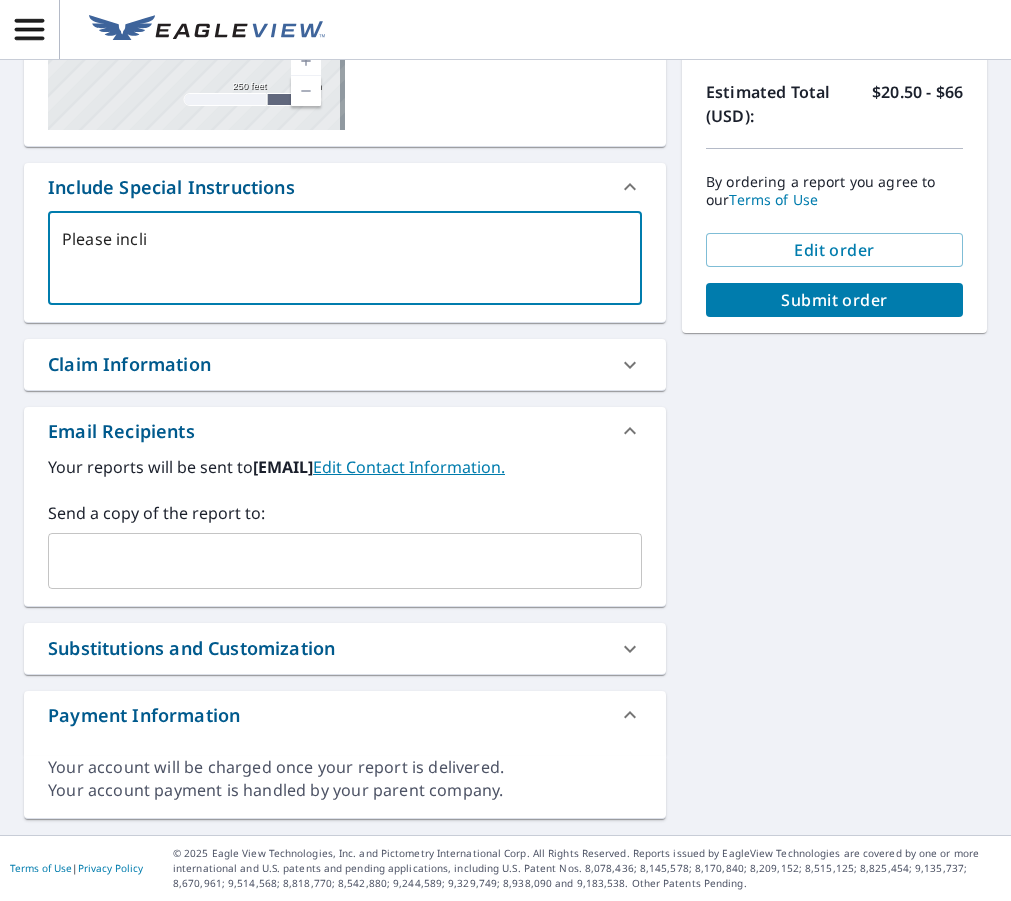 type on "Please include detached garag" 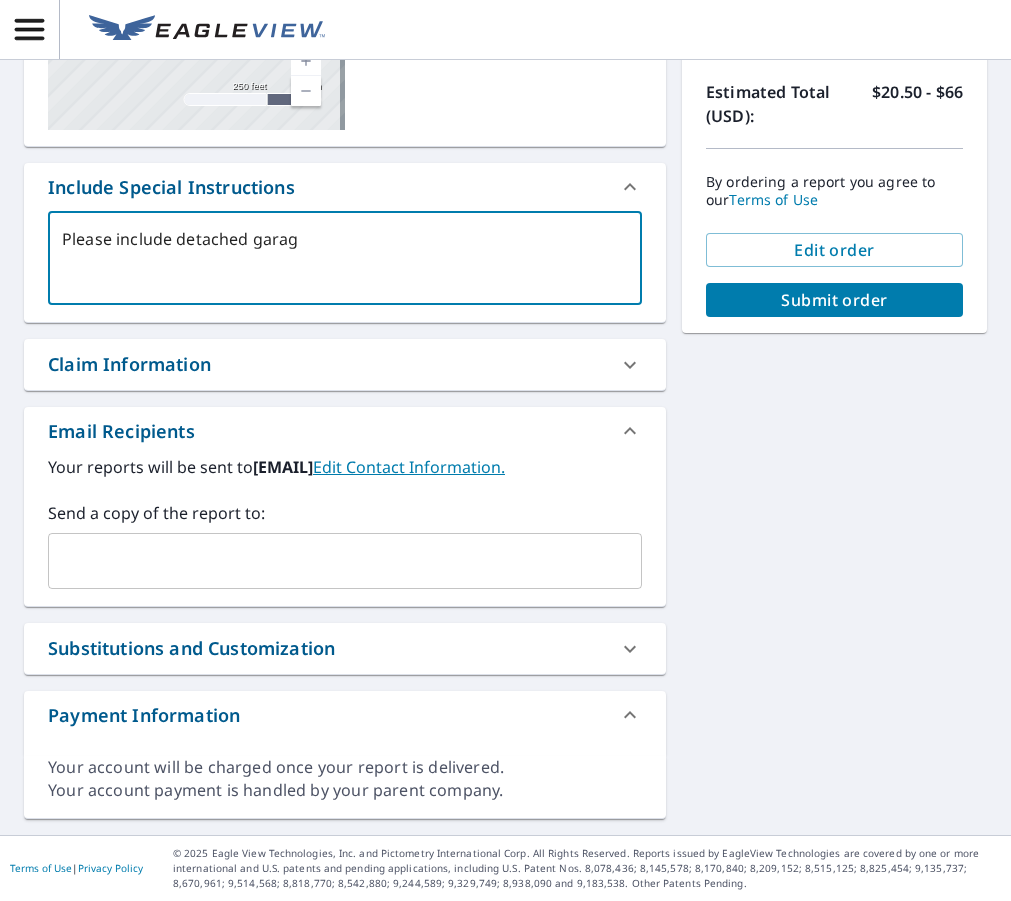 type on "x" 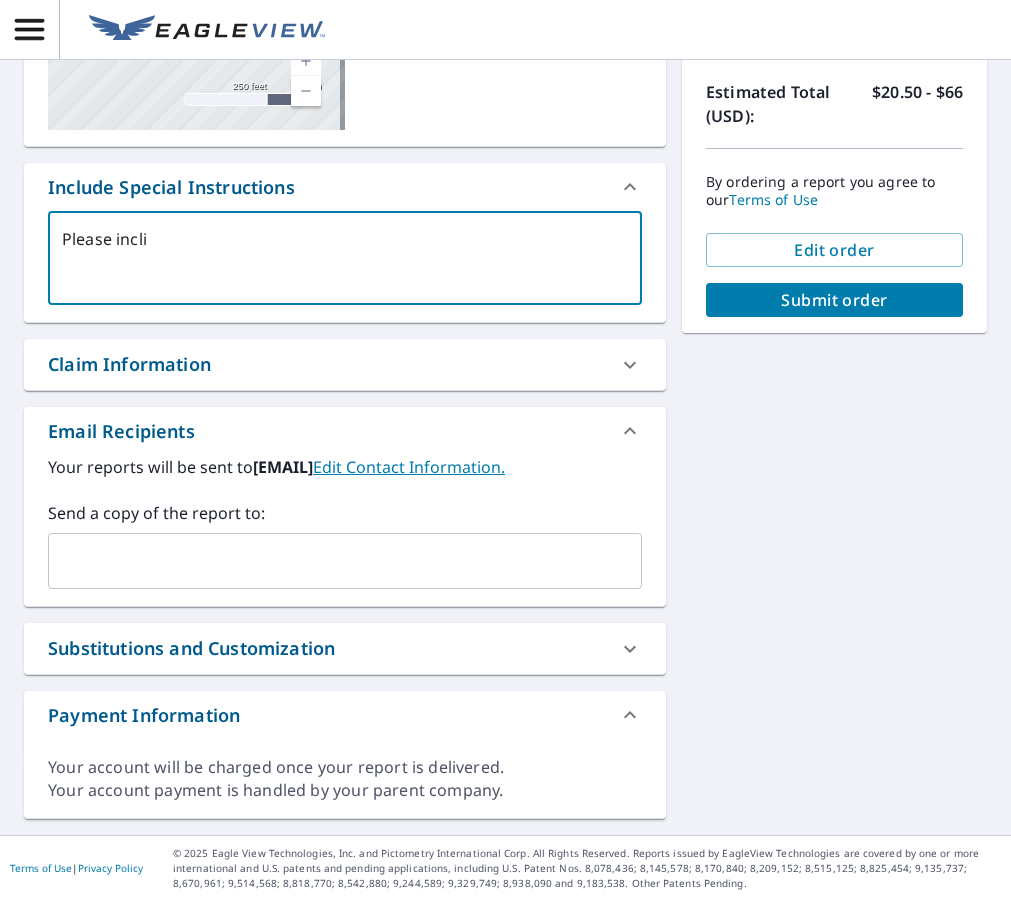 type on "Please incl" 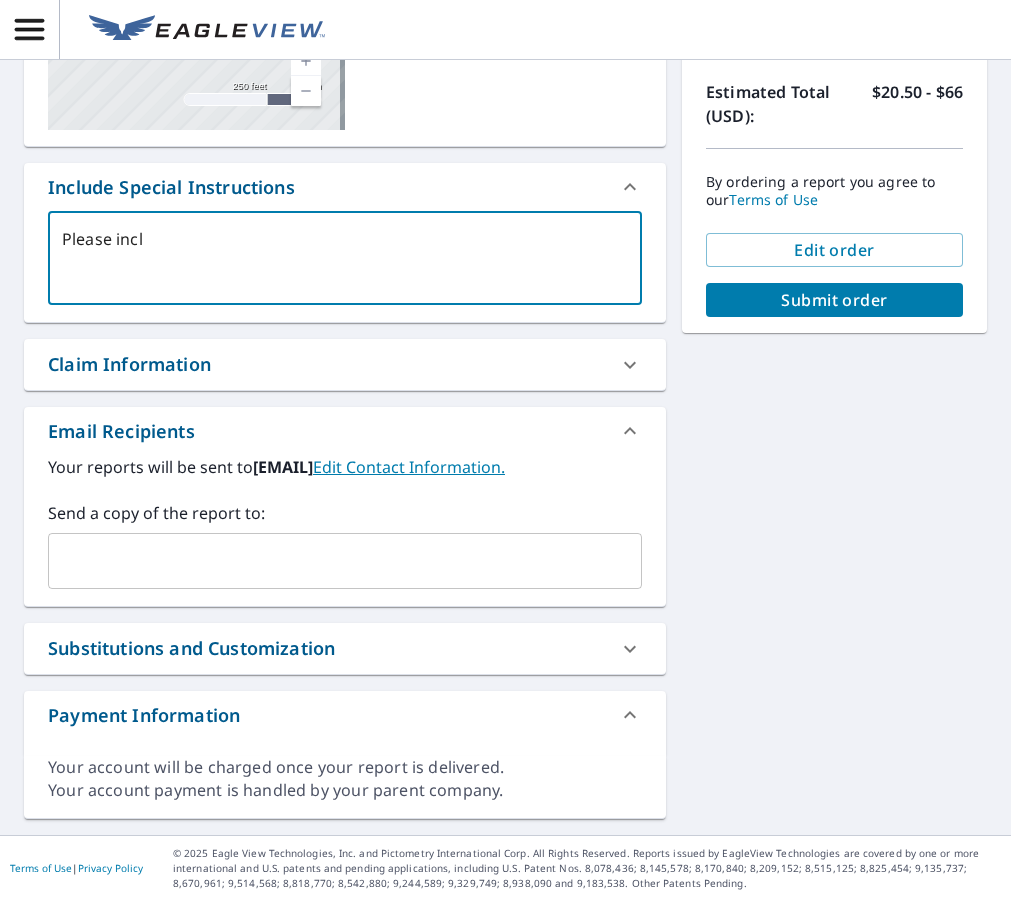 type on "Please inclu" 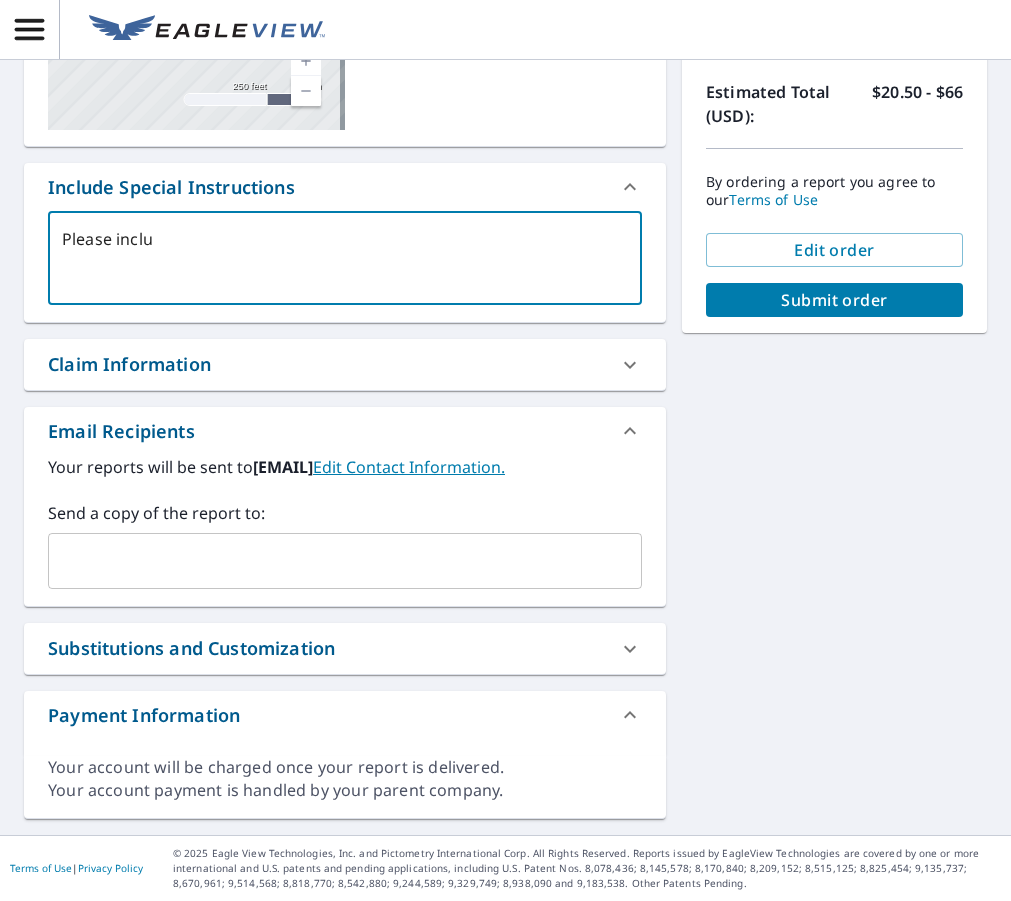 type on "Please includ" 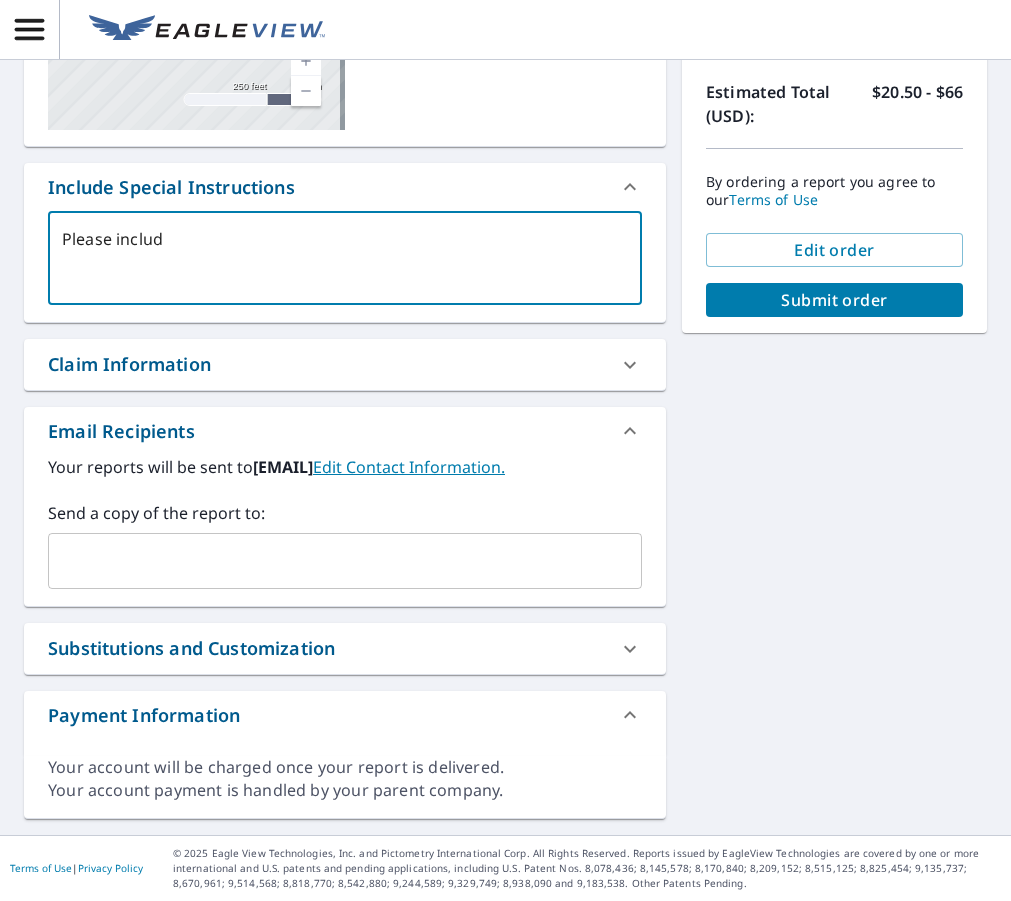 type on "Please include" 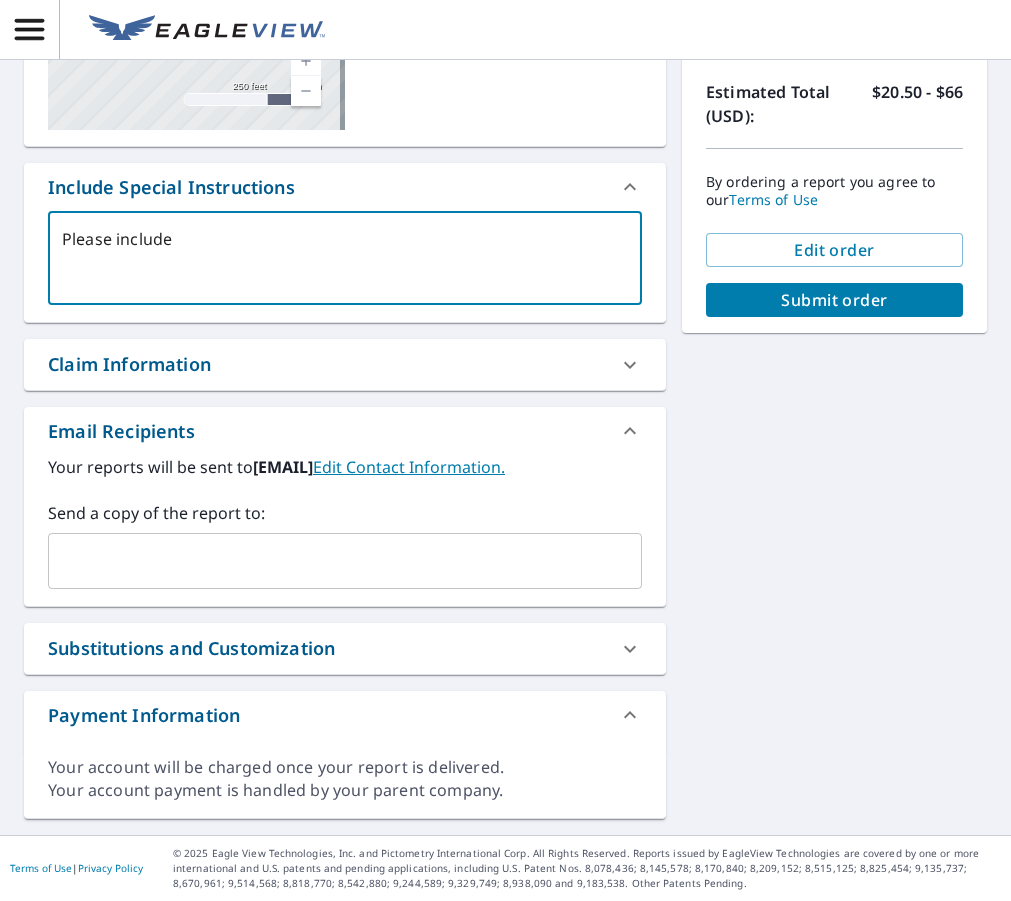 type on "Please include" 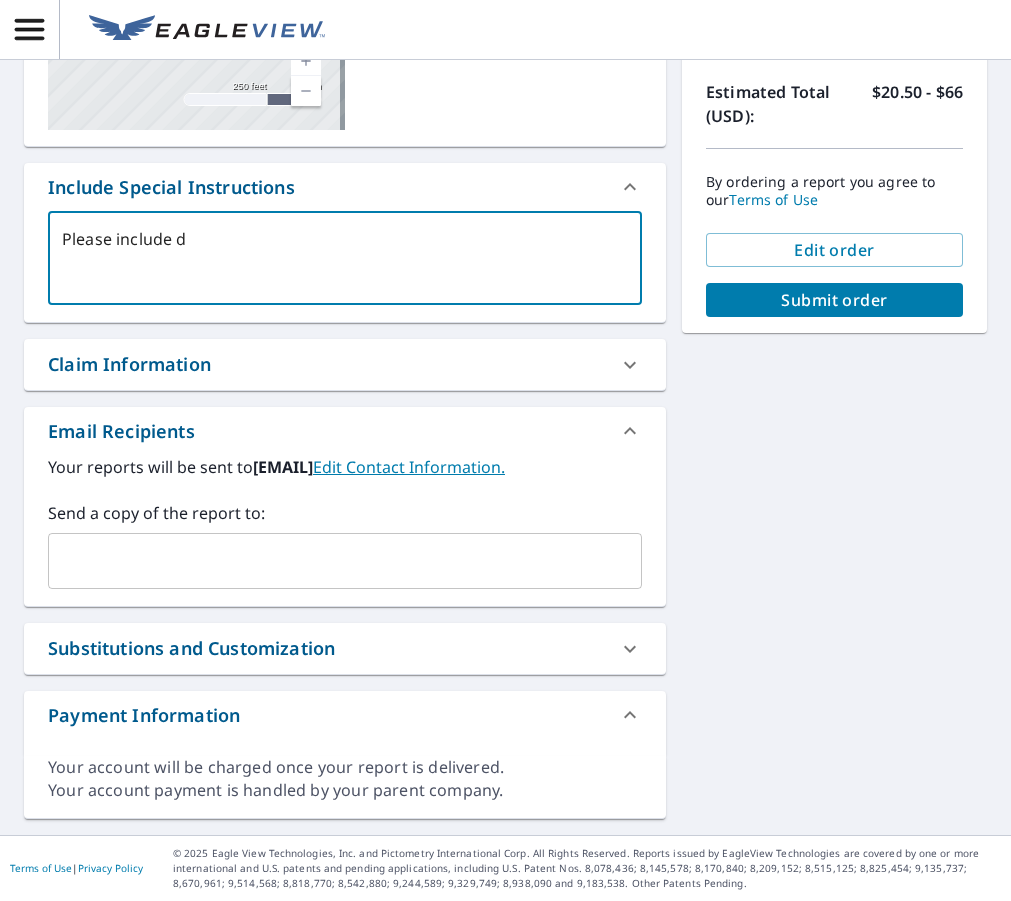type on "x" 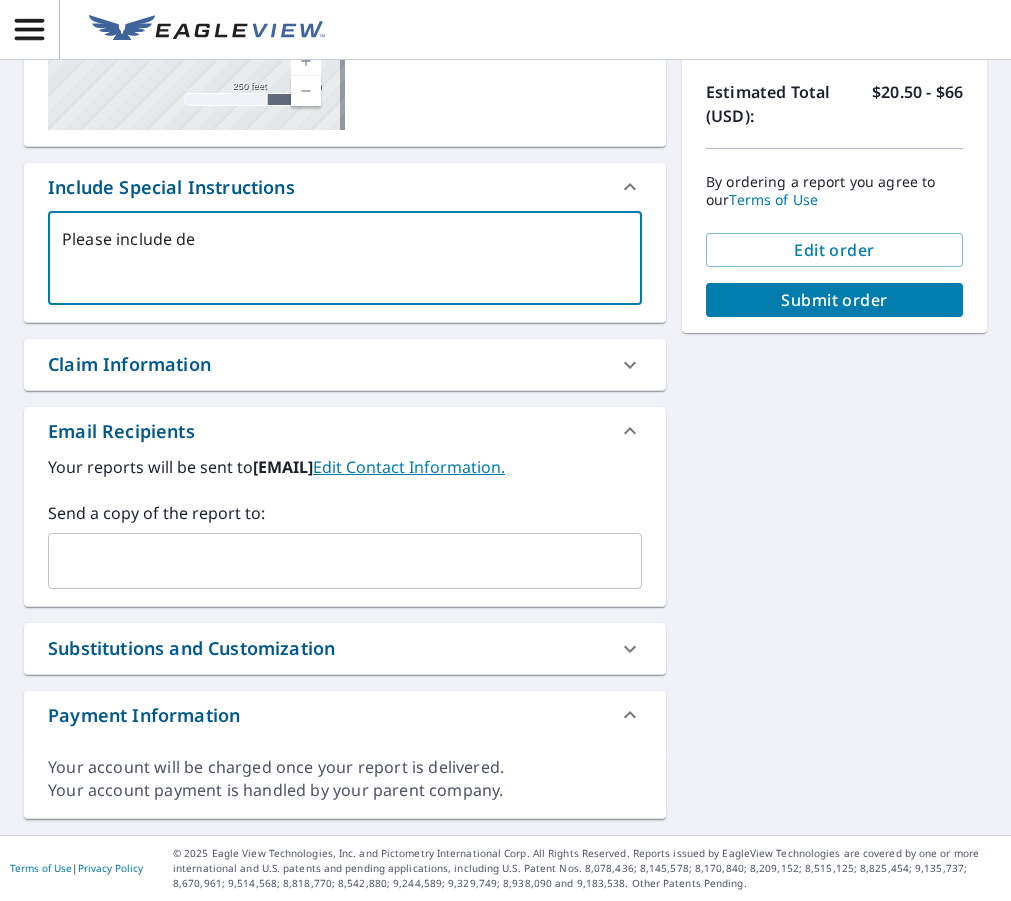type on "Please include det" 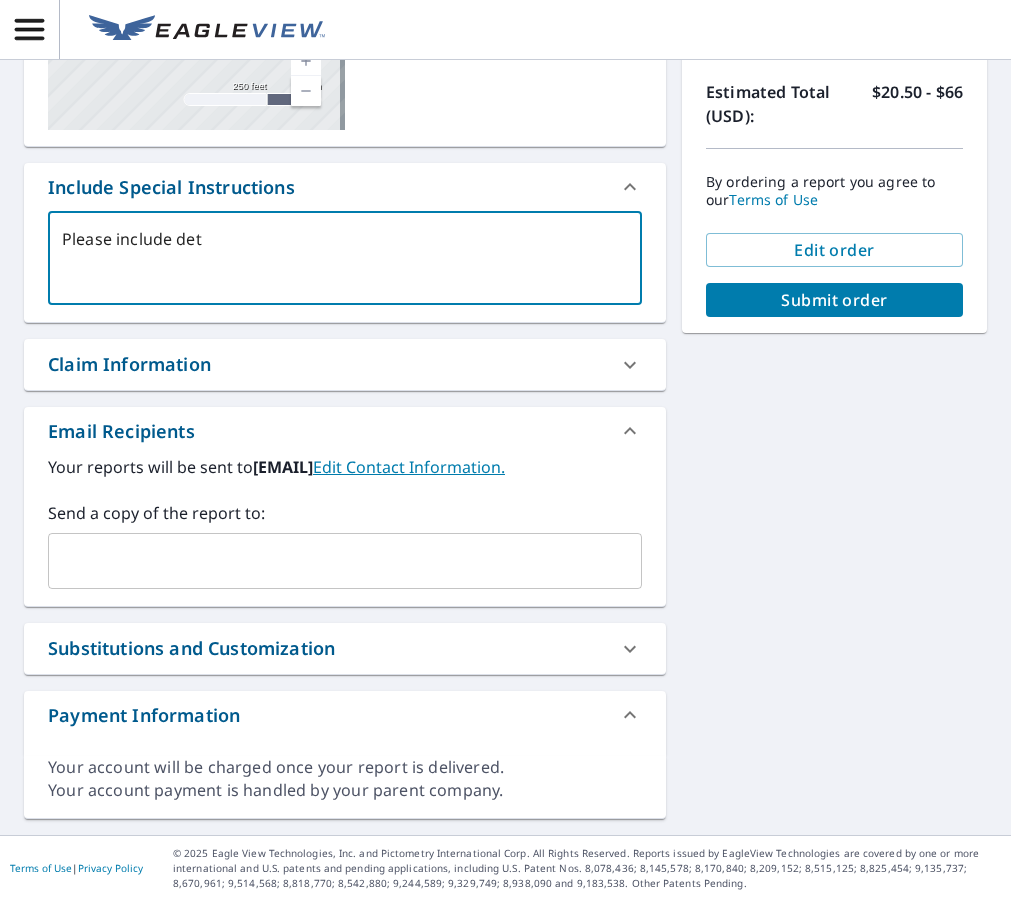 type on "Please include deta" 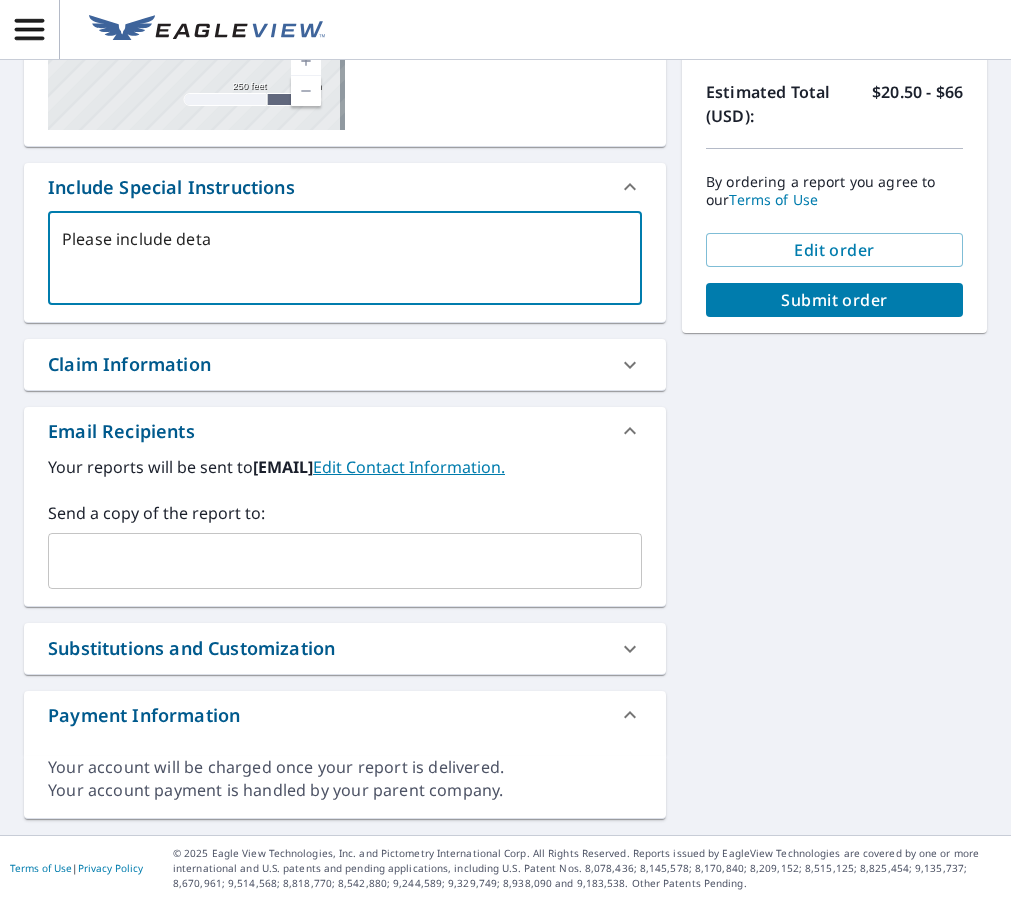 type on "Please include detac" 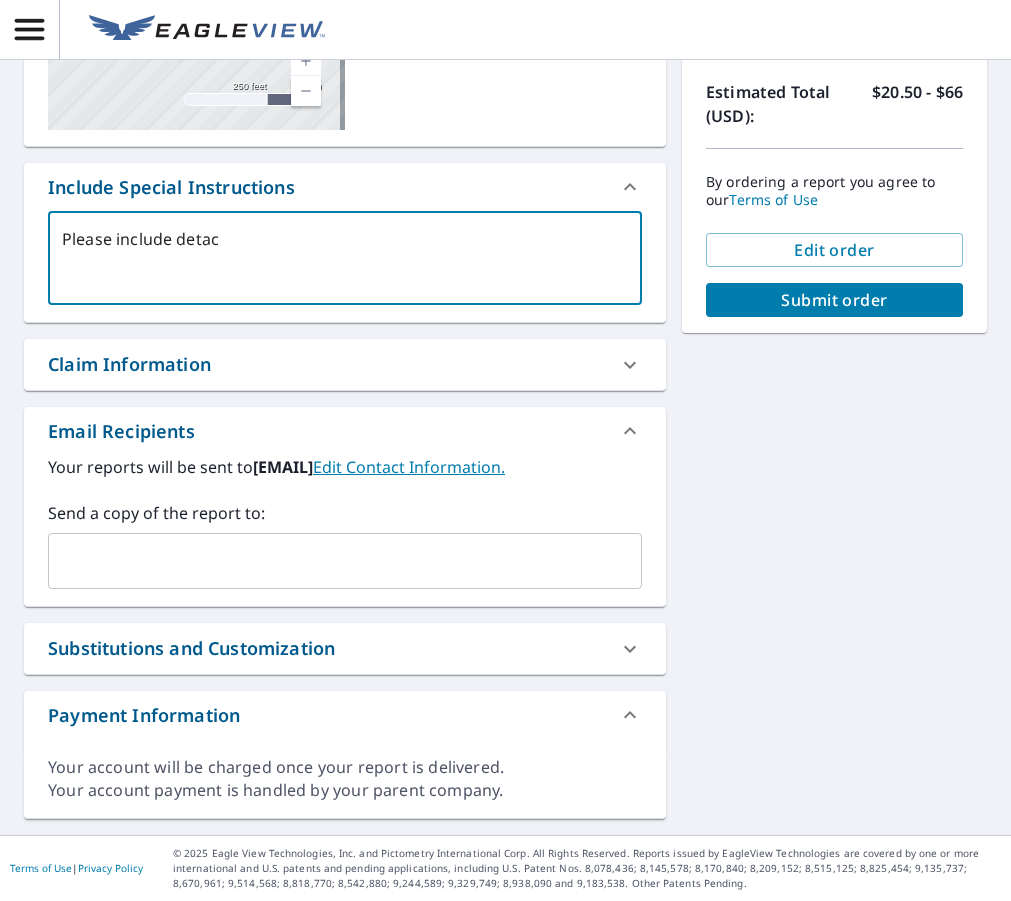 type on "Please include detach" 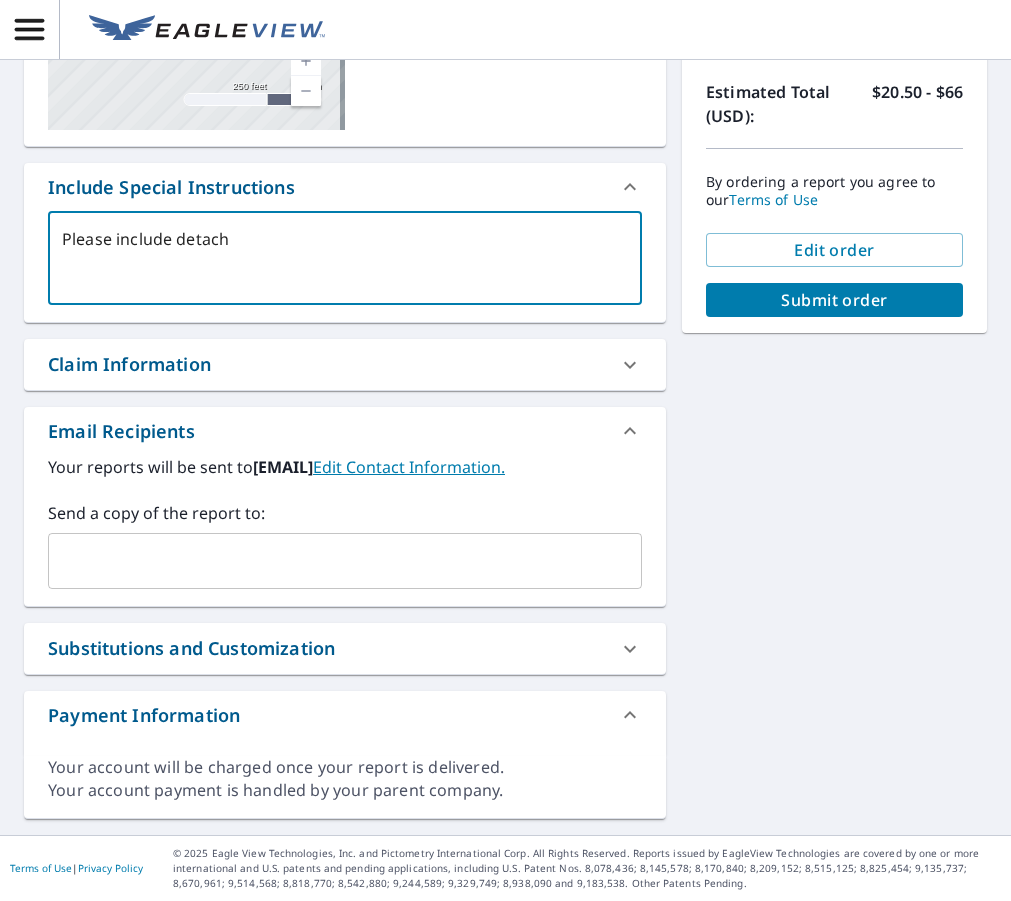 type on "Please include detache" 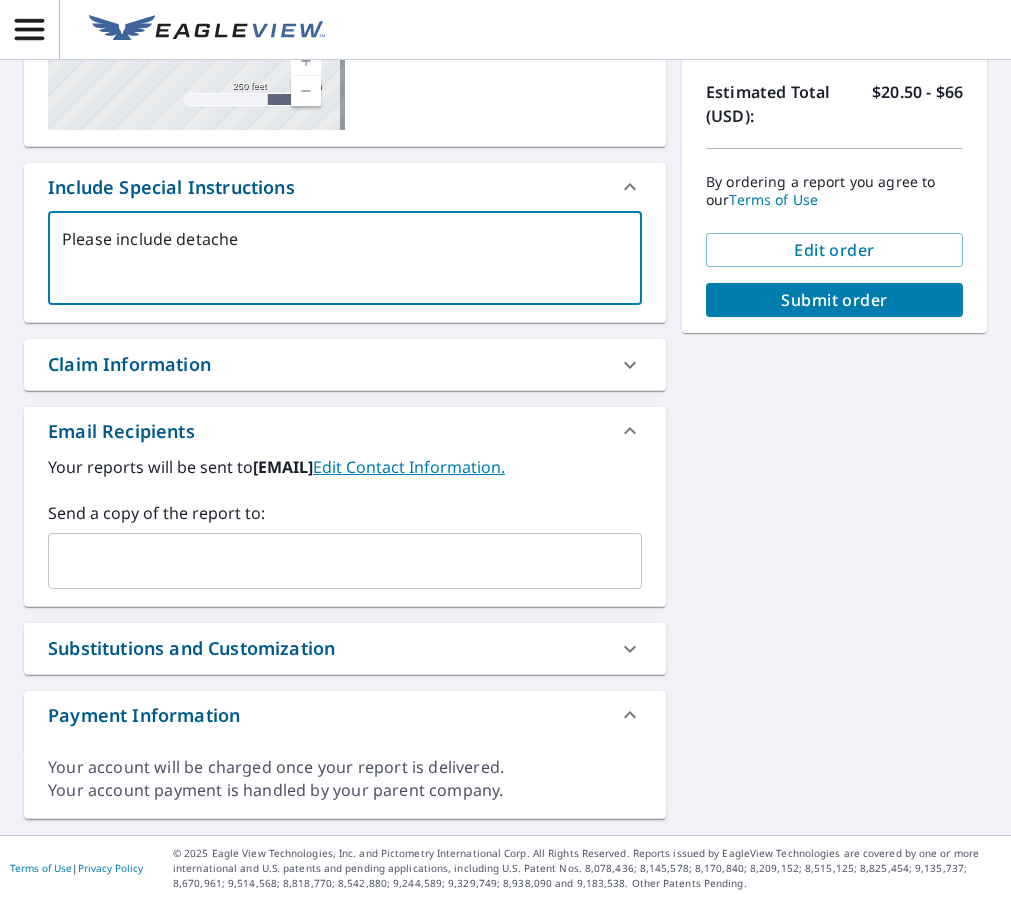 type on "x" 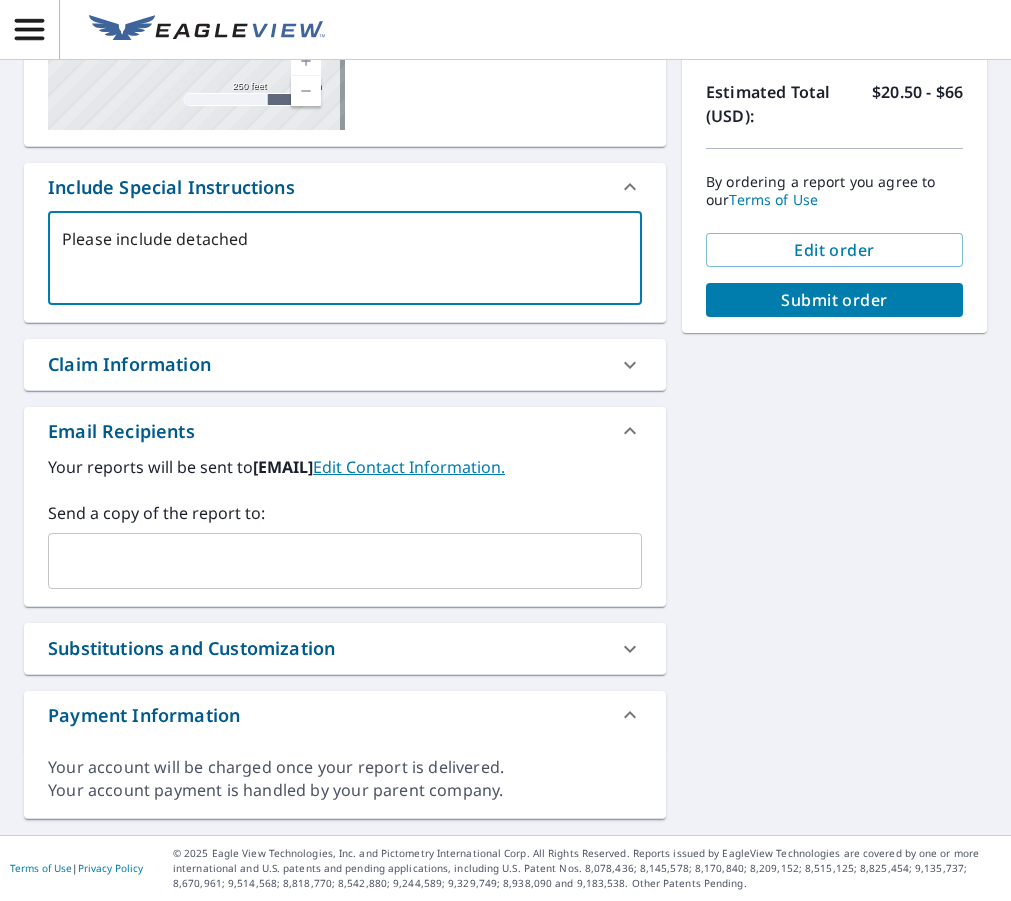 type on "Please include detached" 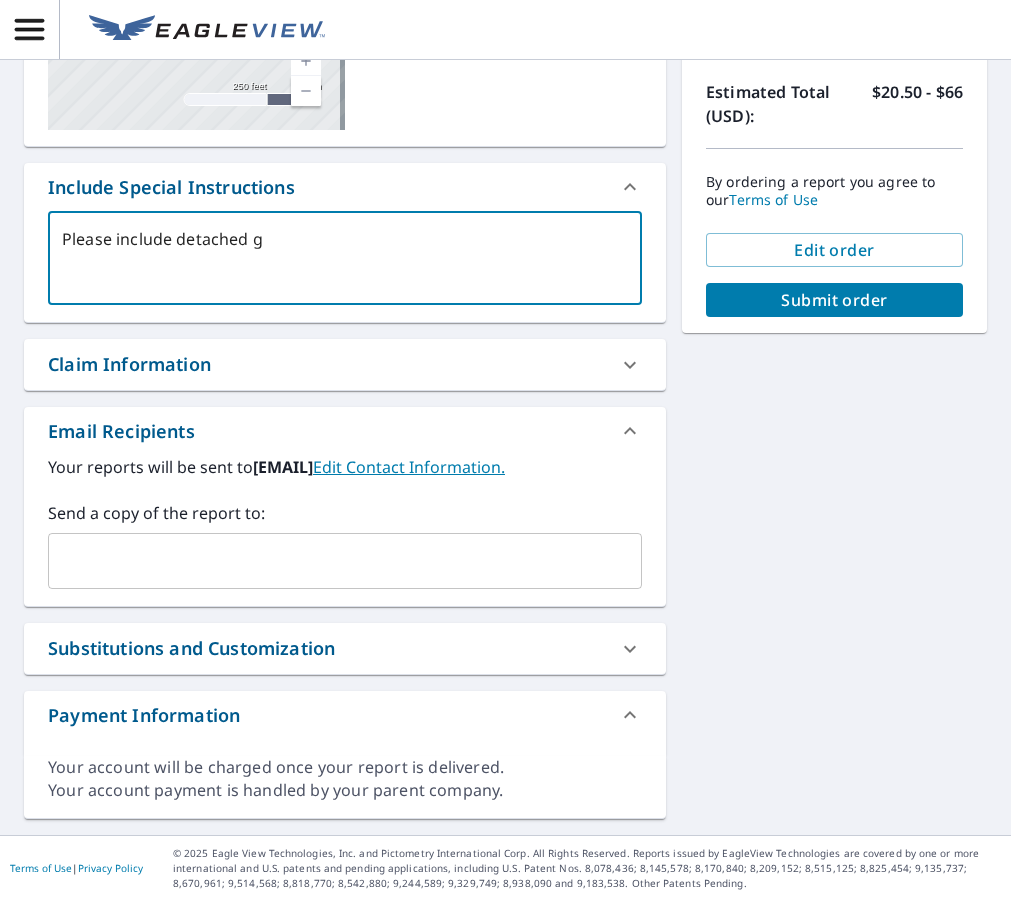 type on "Please include detached ga" 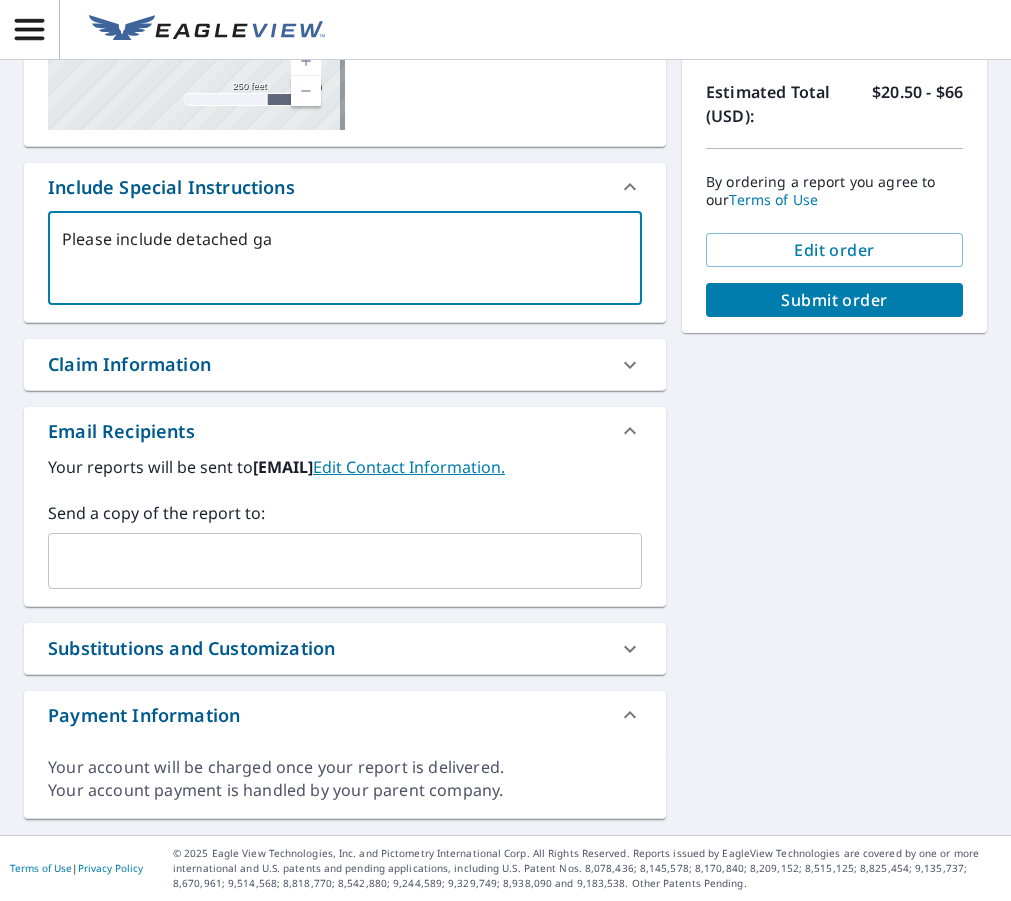 type on "Please include detached gar" 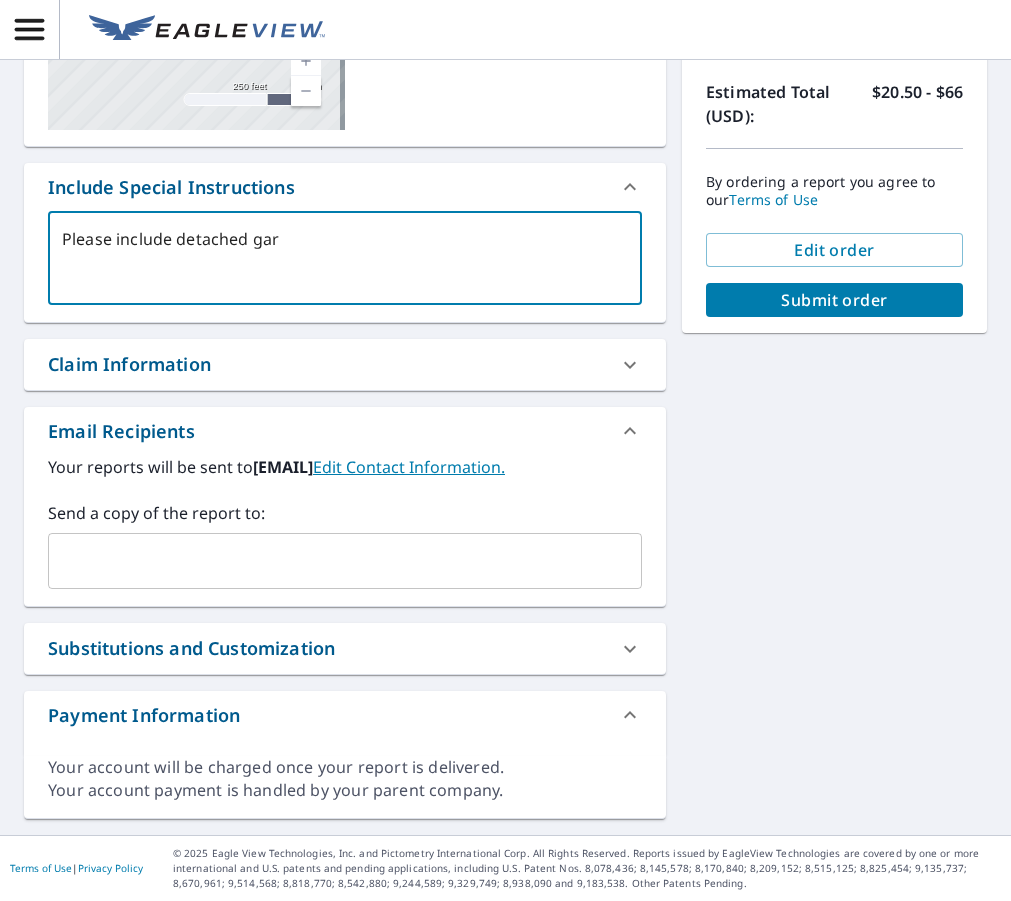 type on "Please include detached gara" 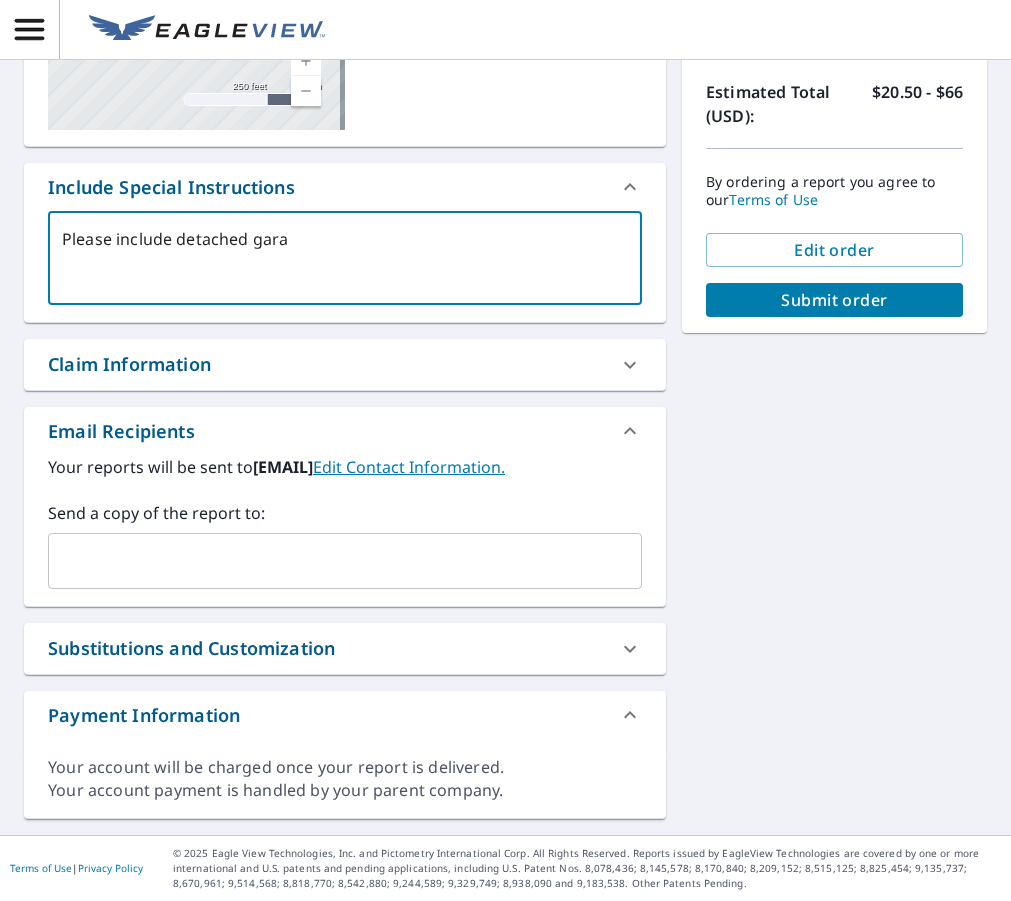 type on "Please include detached garag" 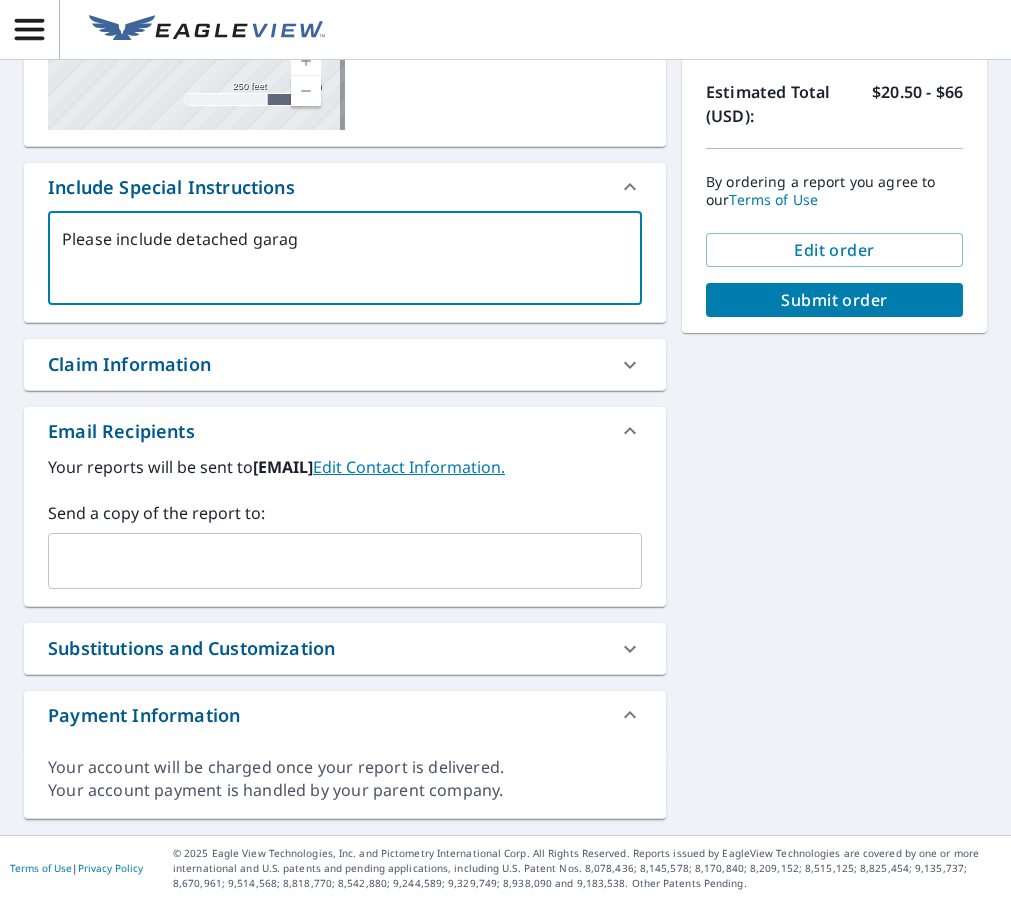 type on "Please include detached garage" 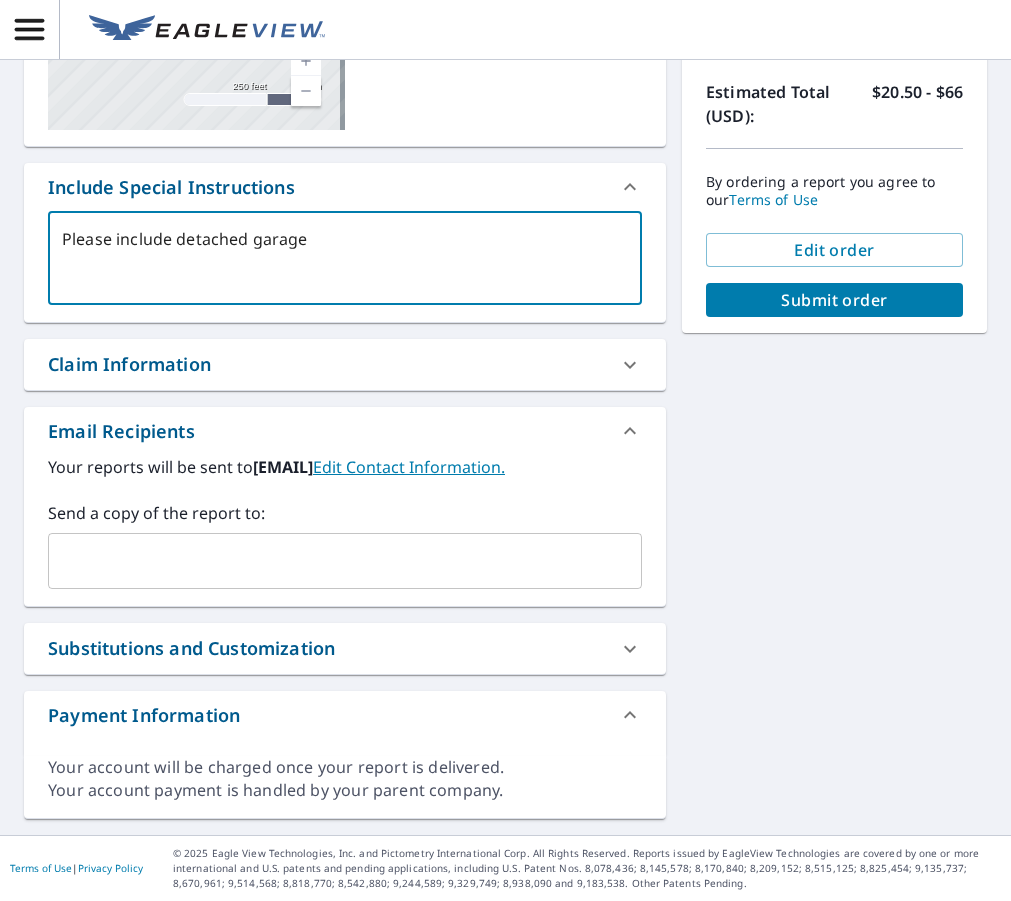 type on "Please include detached garage." 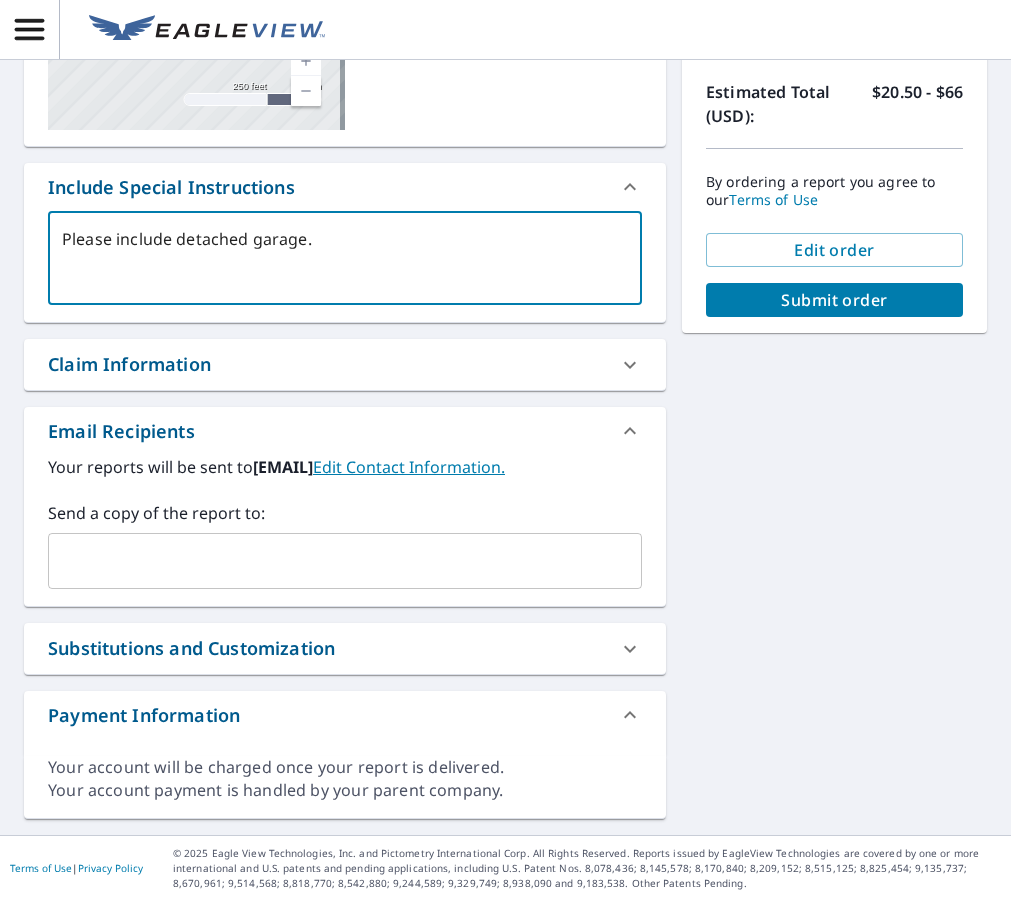 click on "​" at bounding box center (345, 561) 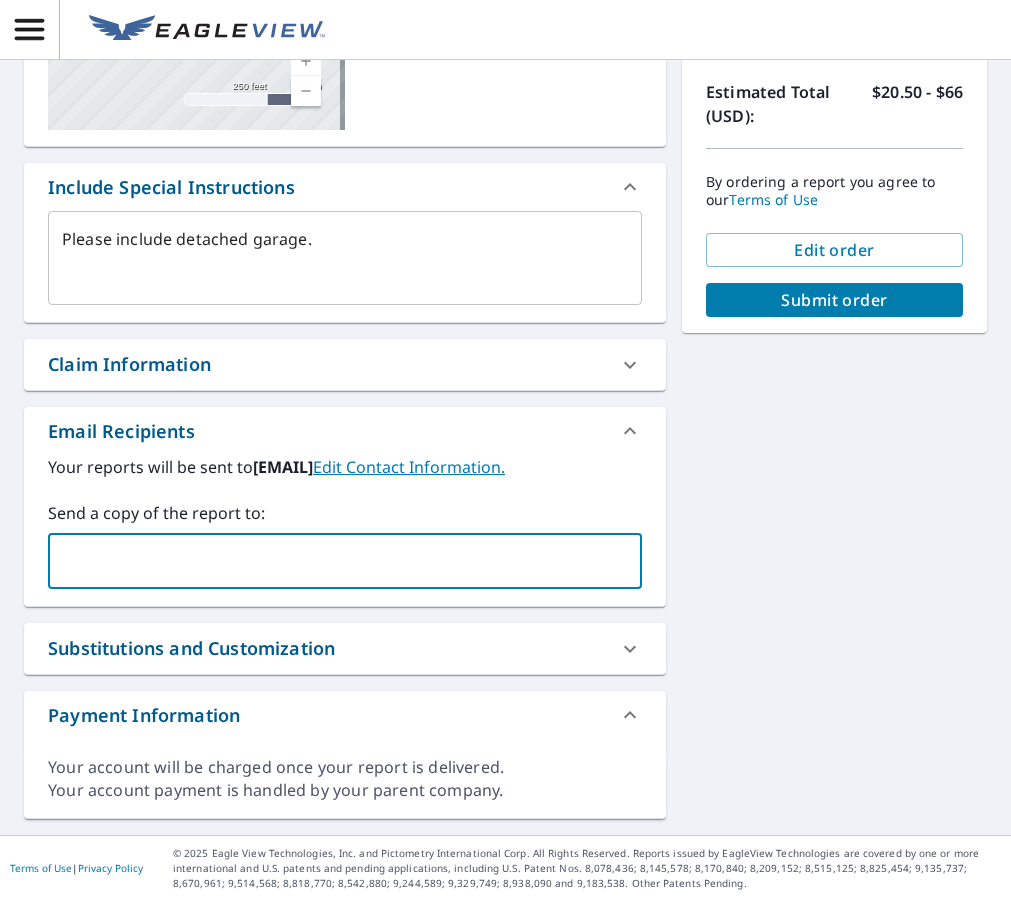 click at bounding box center [330, 561] 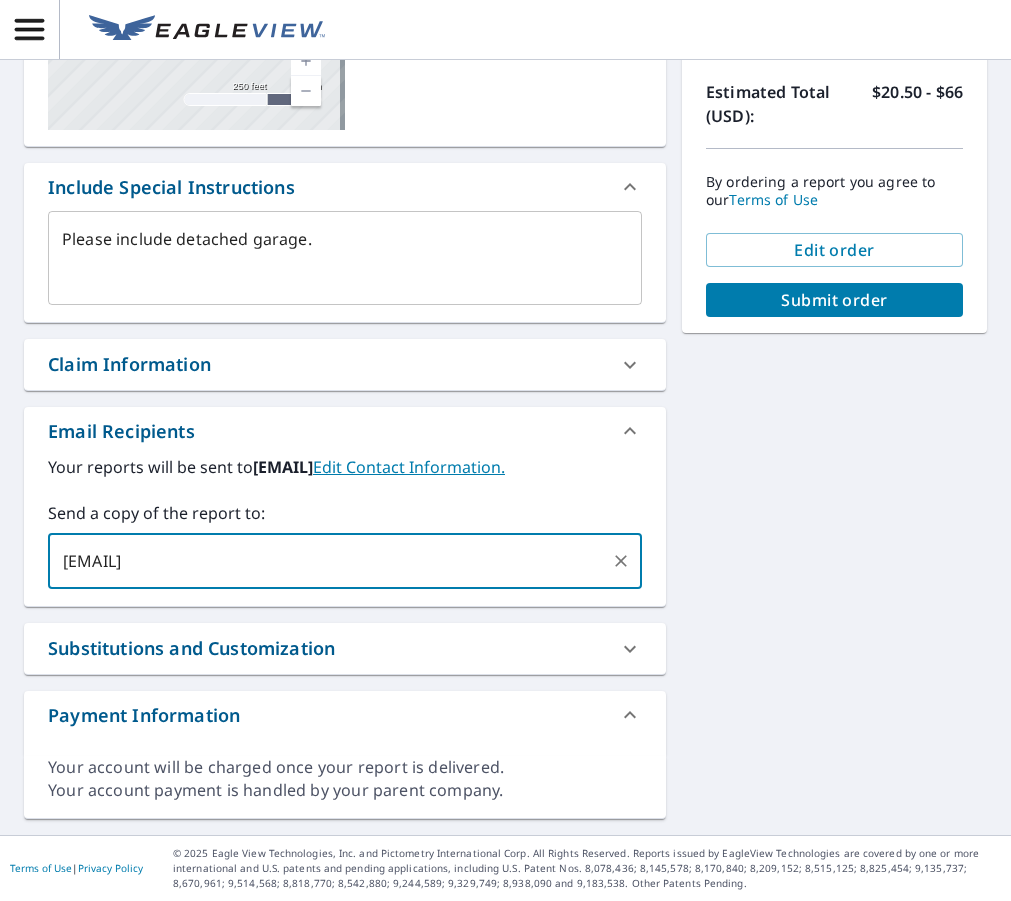 type on "[EMAIL]" 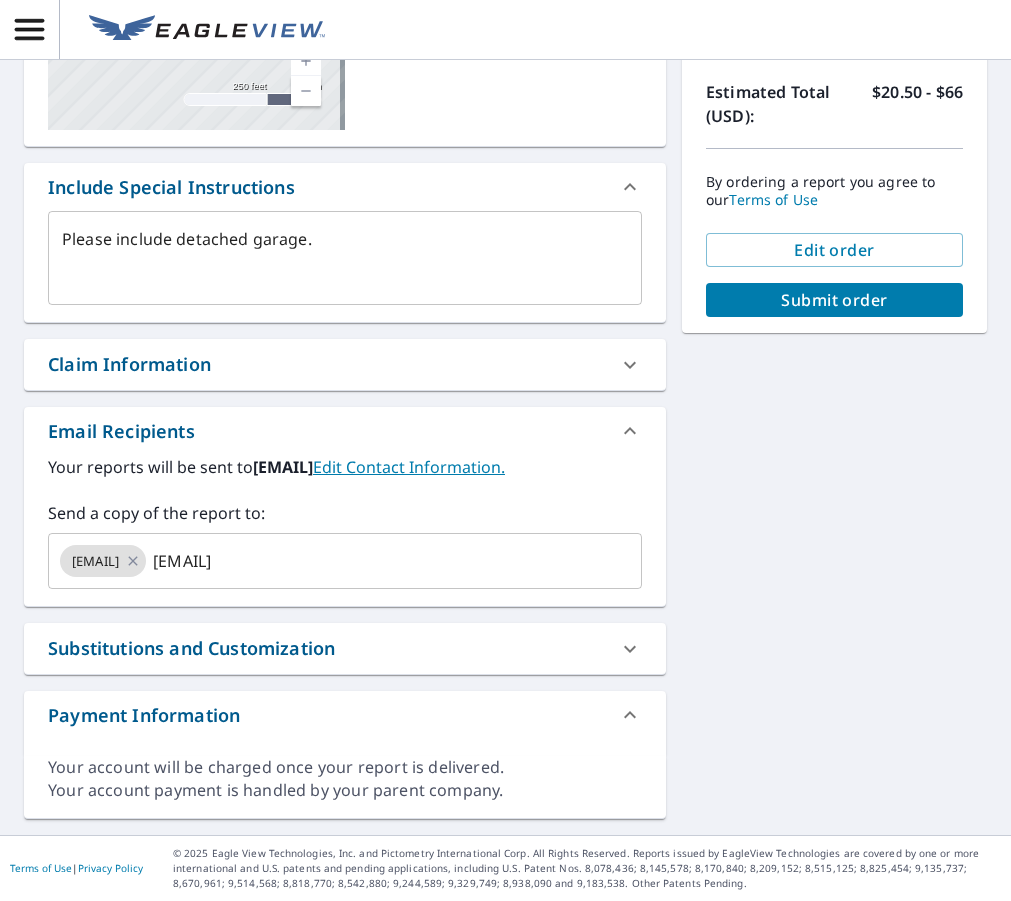 type on "x" 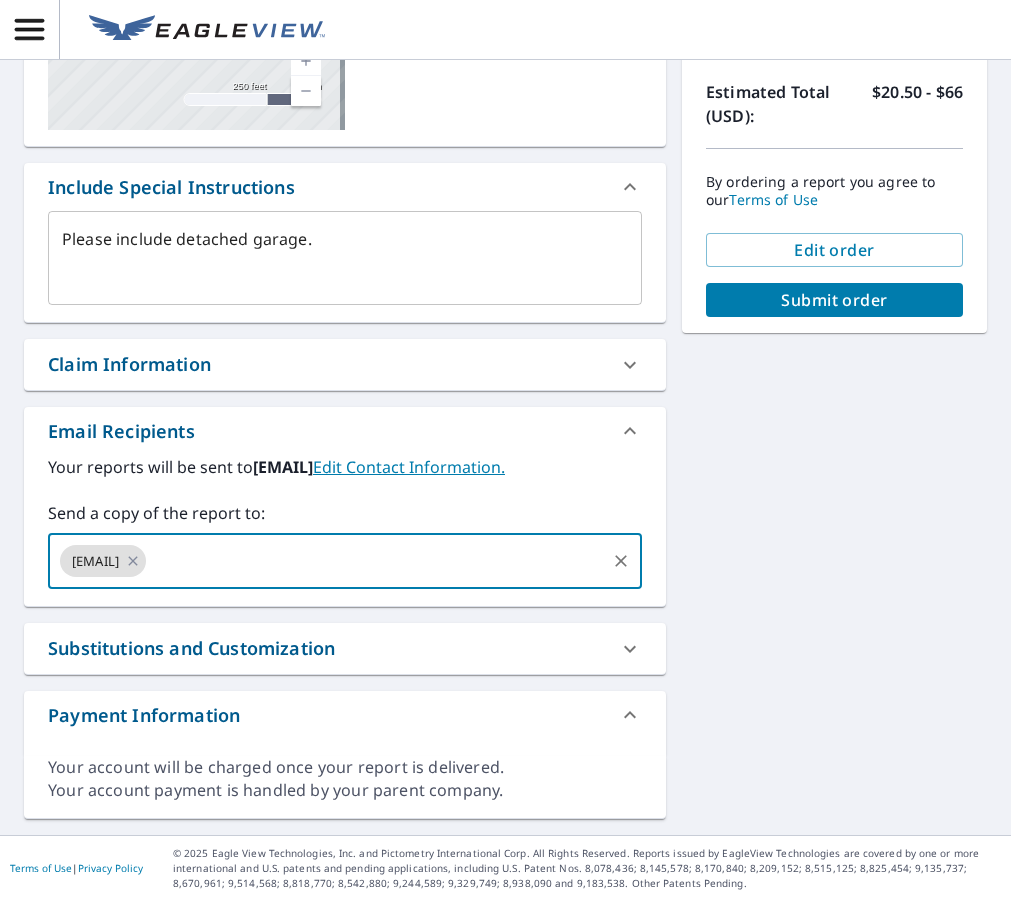 click on "Submit order" at bounding box center (834, 300) 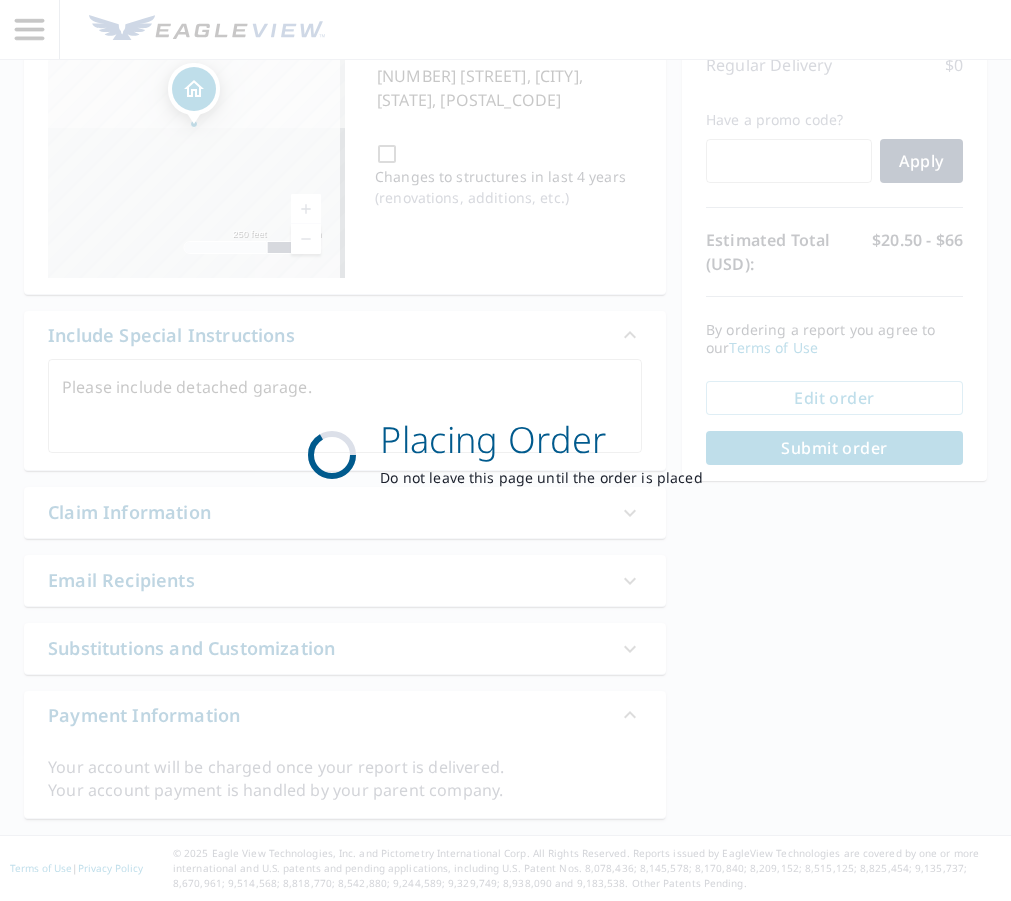 scroll, scrollTop: 226, scrollLeft: 0, axis: vertical 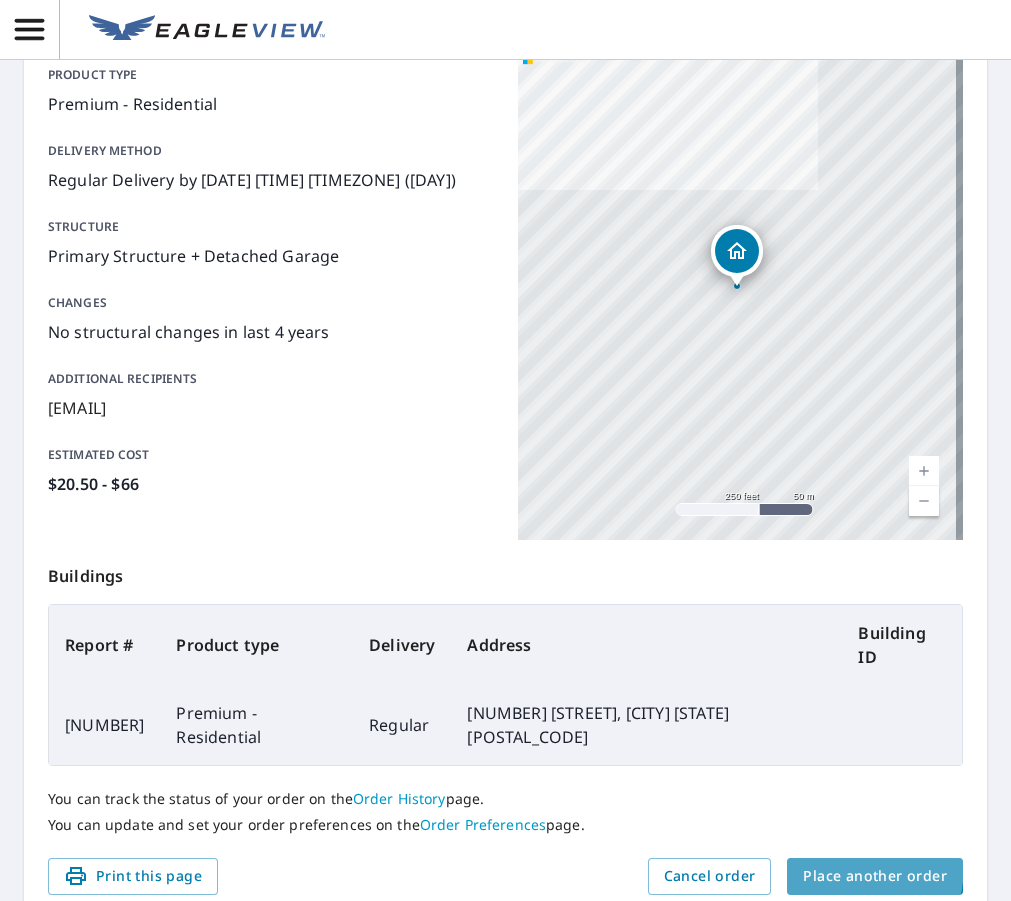 click on "Place another order" at bounding box center (875, 876) 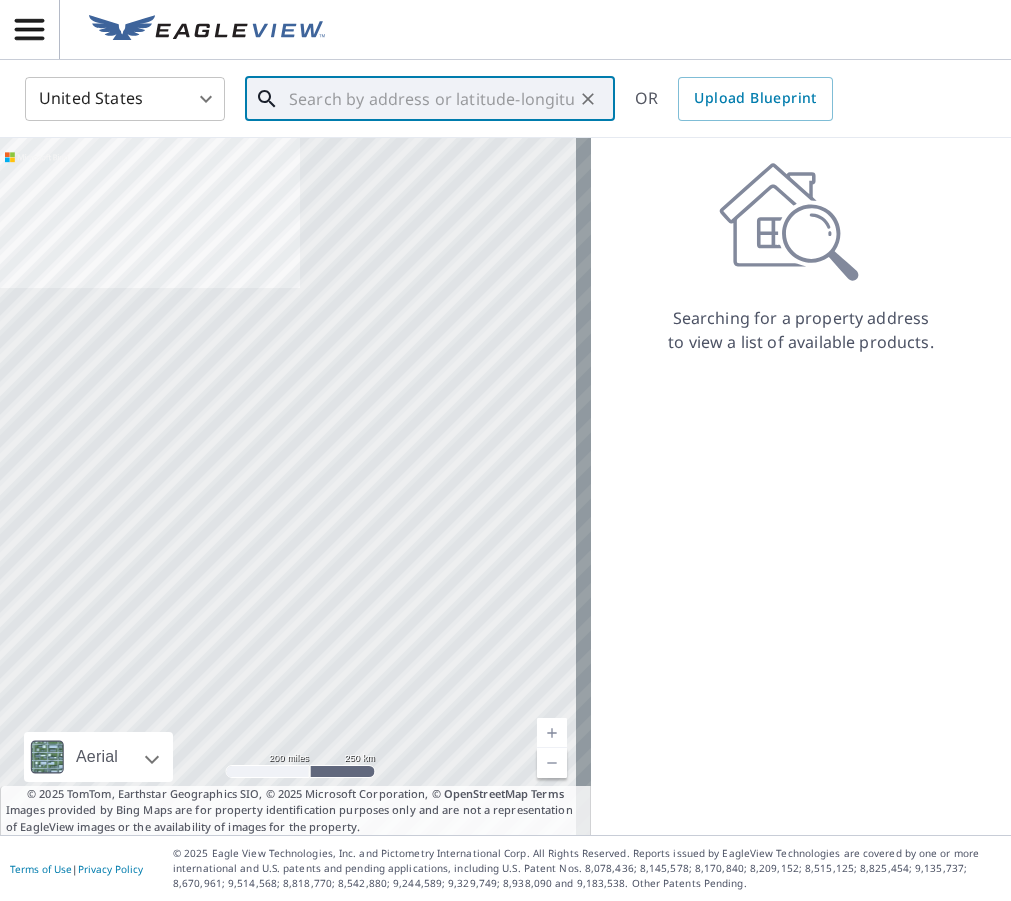 click at bounding box center (431, 99) 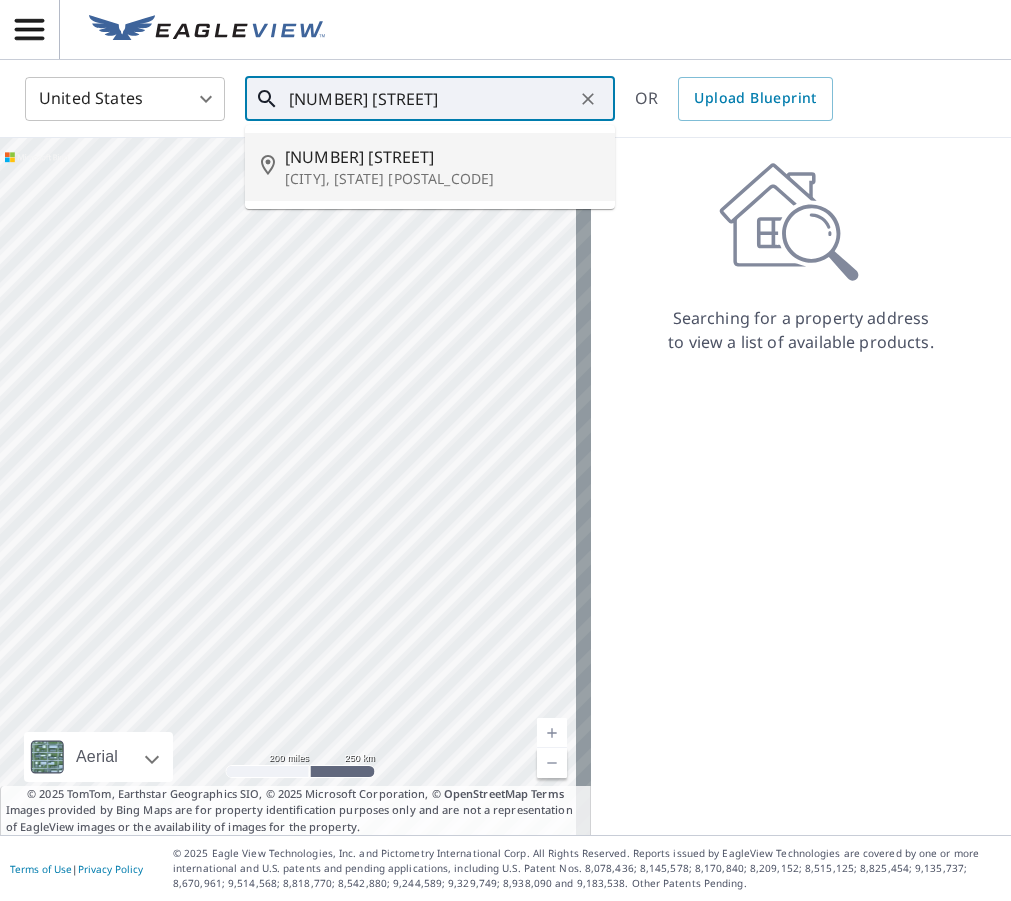 click on "[NUMBER] [STREET]" at bounding box center [442, 157] 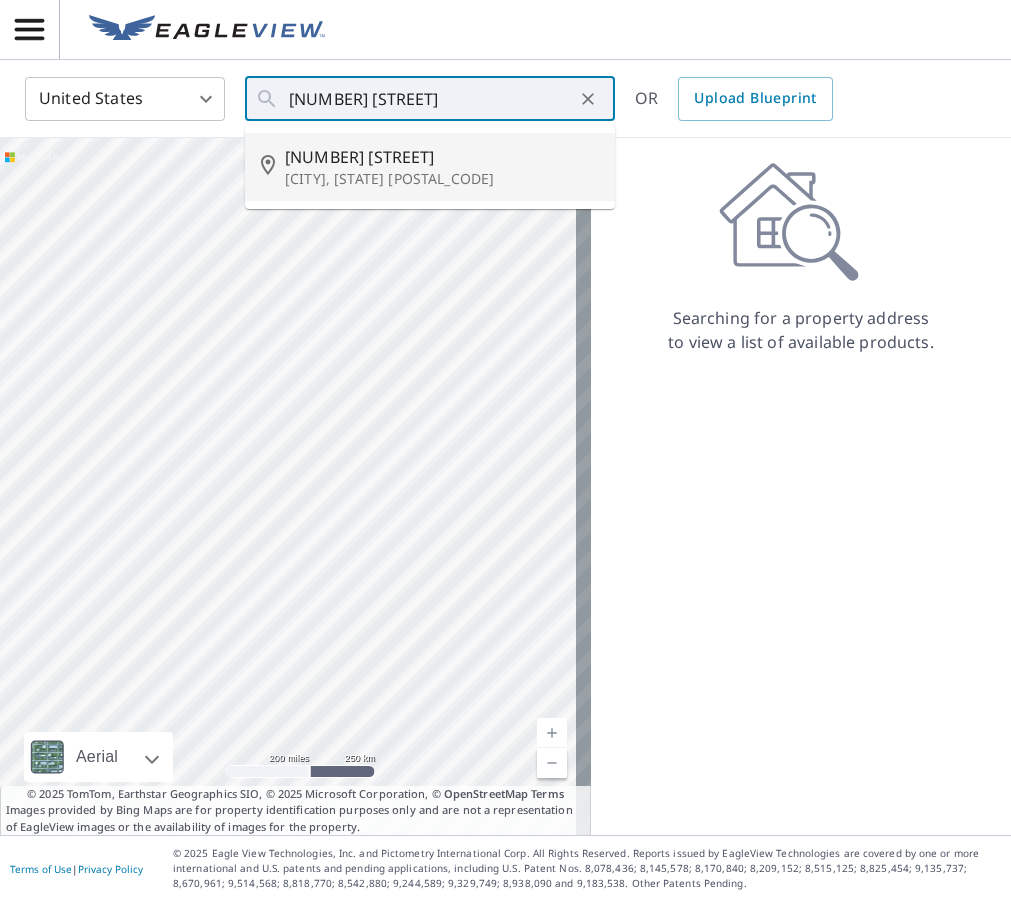 type on "[NUMBER] [STREET] [CITY], [STATE] [POSTAL_CODE]" 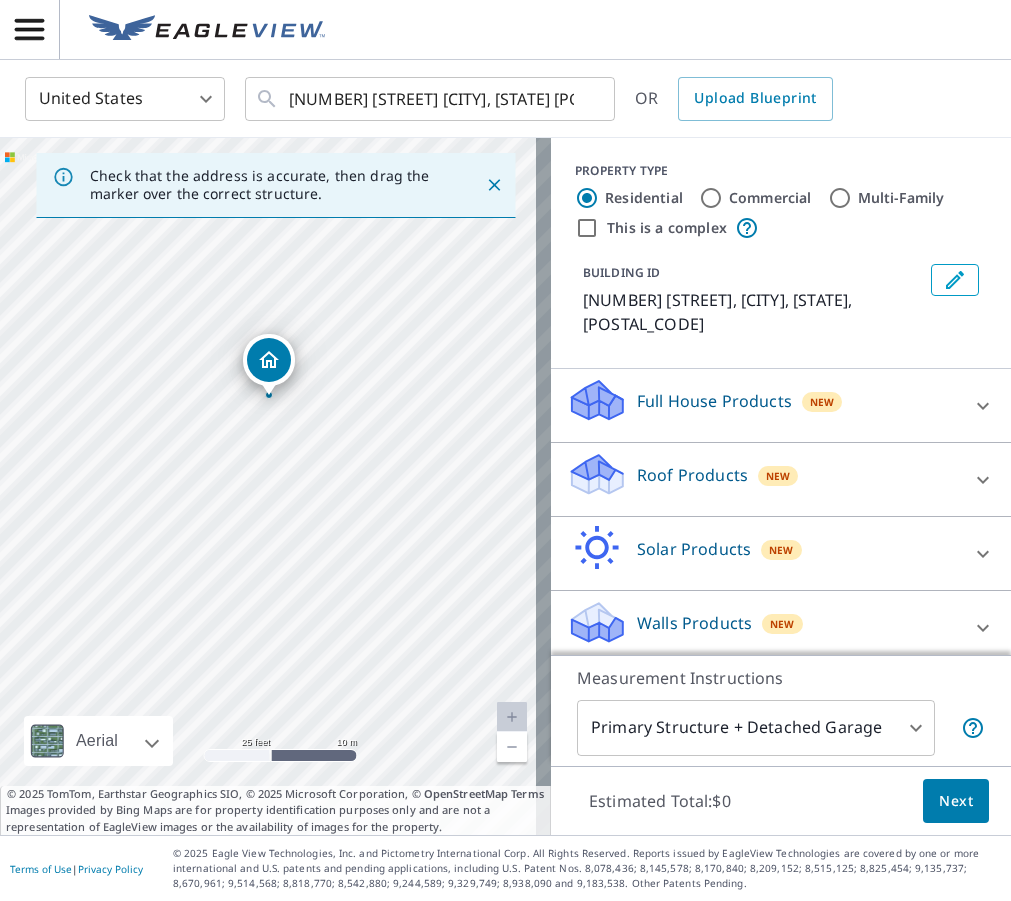 click on "Roof Products New" at bounding box center (763, 479) 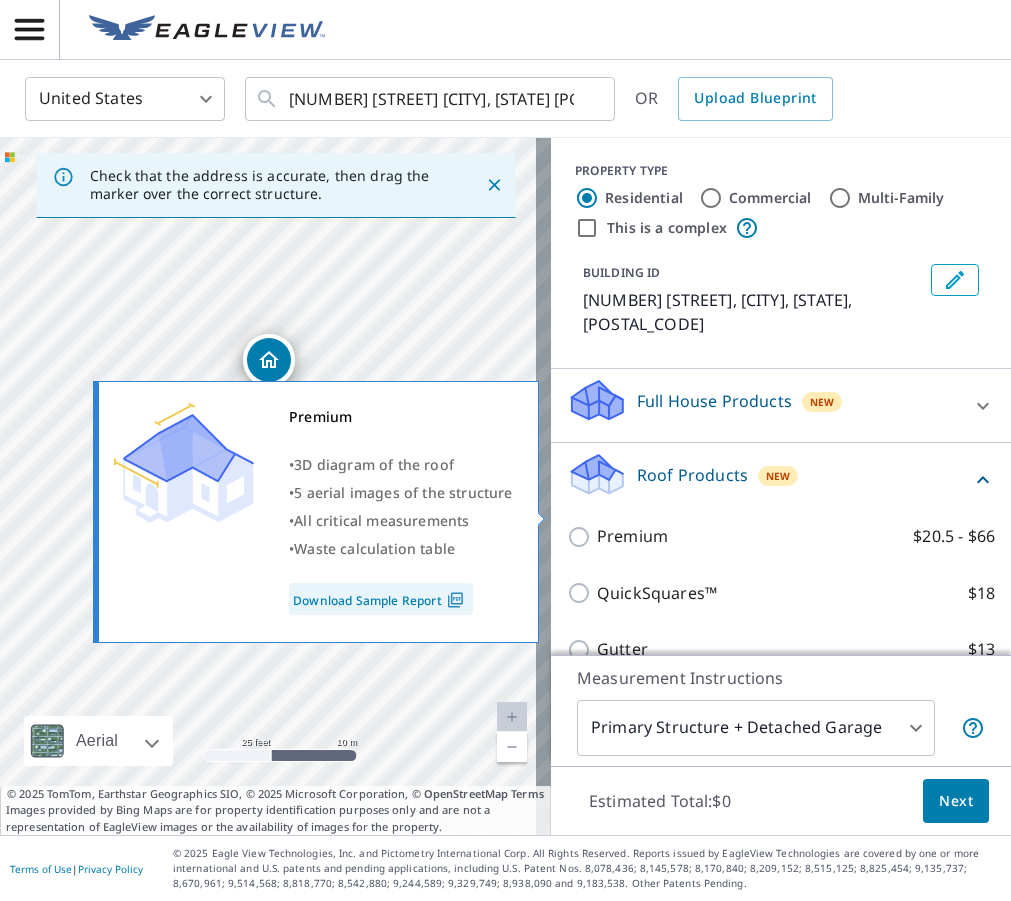 click on "Premium" at bounding box center [632, 536] 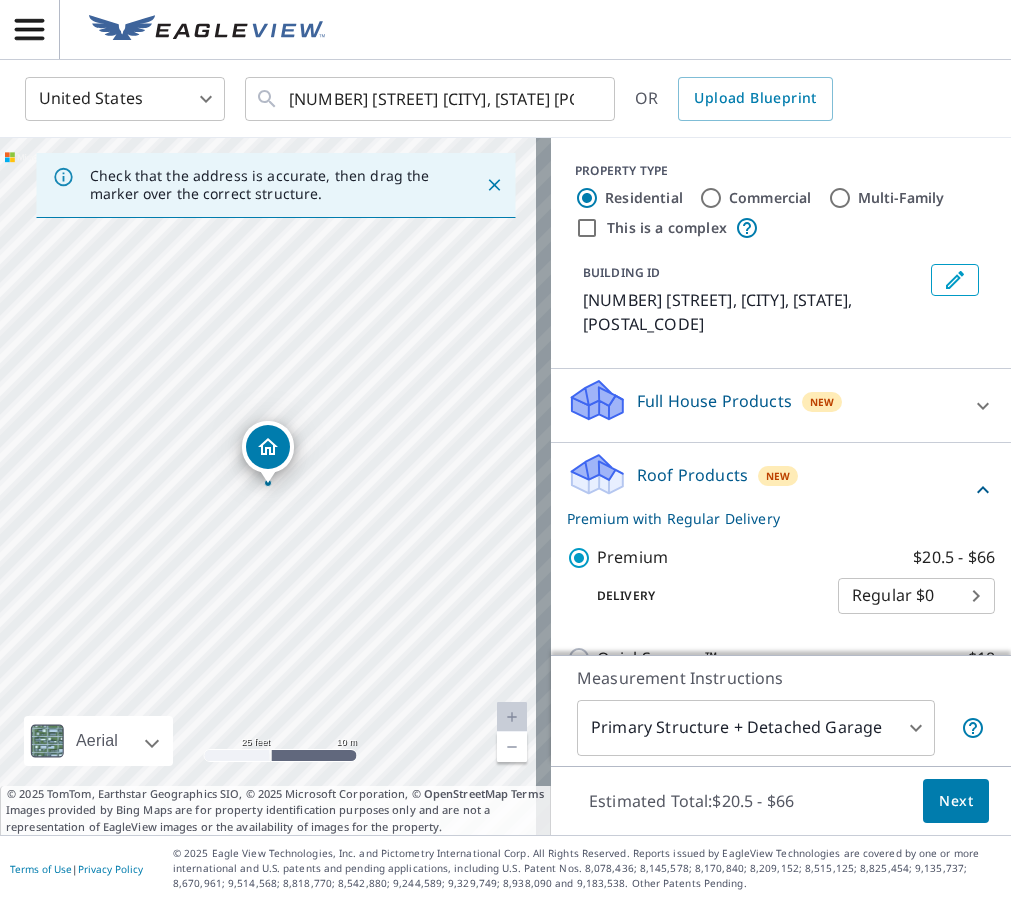 click on "AS AS
United States US ​ [NUMBER] [STREET] [CITY], [STATE] [POSTAL_CODE] ​ OR Upload Blueprint Check that the address is accurate, then drag the marker over the correct structure. [NUMBER] [STREET] [CITY], [STATE] [POSTAL_CODE] Aerial Road A standard road map Aerial A detailed look from above Labels Labels 25 feet 10 m © 2025 TomTom, © Vexcel Imaging, © 2025 Microsoft Corporation,  © OpenStreetMap Terms © 2025 TomTom, Earthstar Geographics SIO, © 2025 Microsoft Corporation, ©   OpenStreetMap   Terms Images provided by Bing Maps are for property identification purposes only and are not a representation of EagleView images or the availability of images for the property. PROPERTY TYPE Residential Commercial Multi-Family This is a complex BUILDING ID [NUMBER] [STREET], [CITY], [STATE], [POSTAL_CODE] Full House Products New Full House™ $99 Roof Products New Premium with Regular Delivery Premium $20.5 - $66 Delivery Regular $0 8 ​ QuickSquares™ $18 Gutter $13 Bid Perfect™ $18 Solar Products New Inform Essentials+ $60 $75 1" at bounding box center (505, 450) 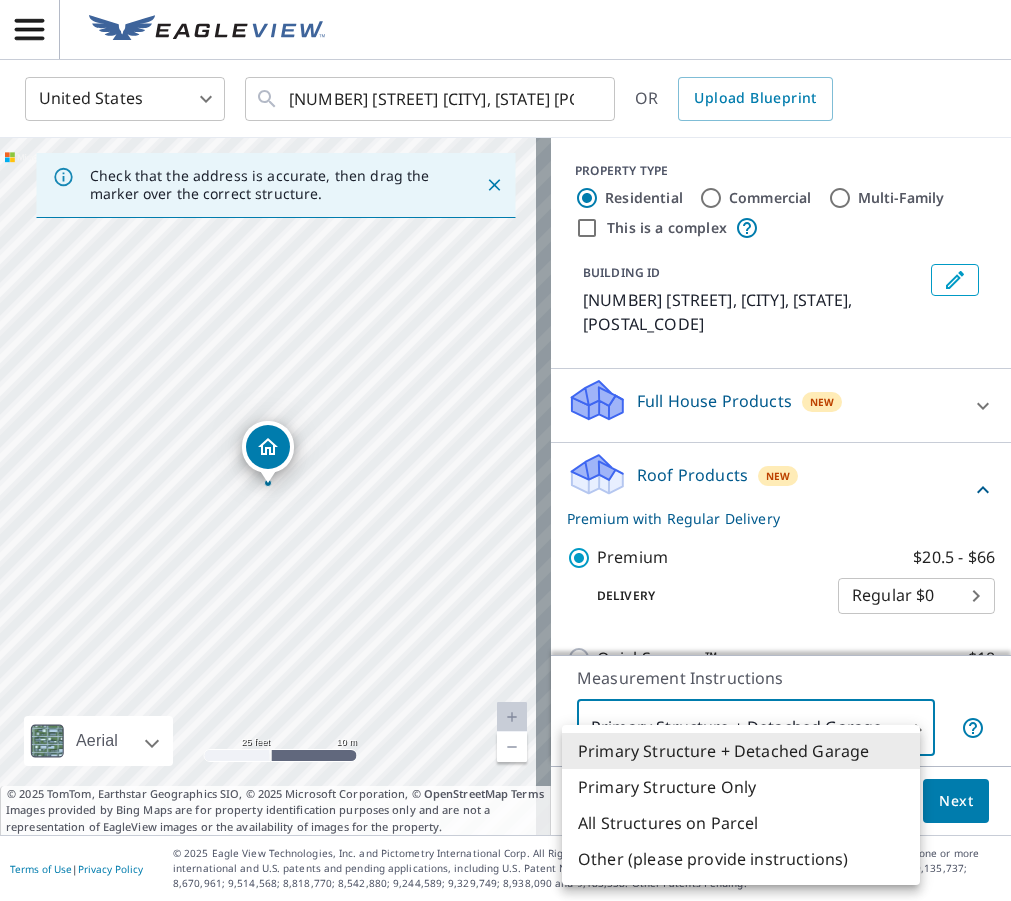 click on "Primary Structure Only" at bounding box center (741, 787) 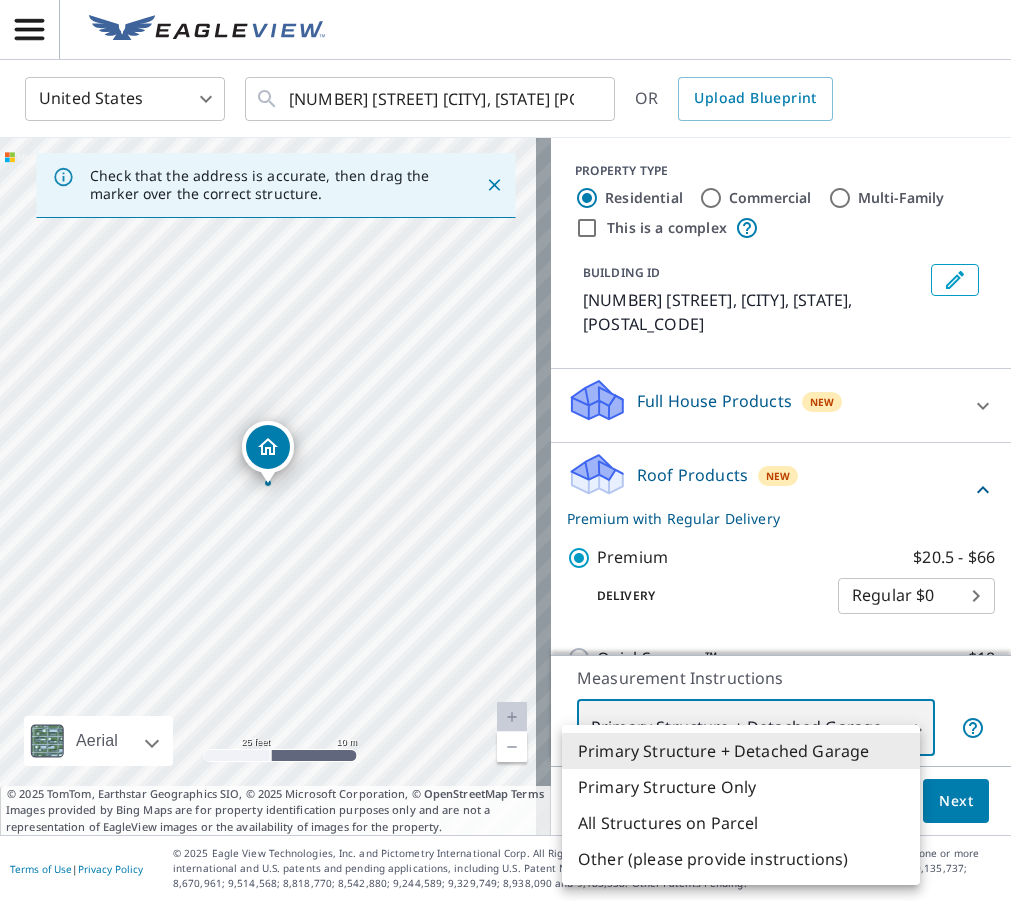 type on "2" 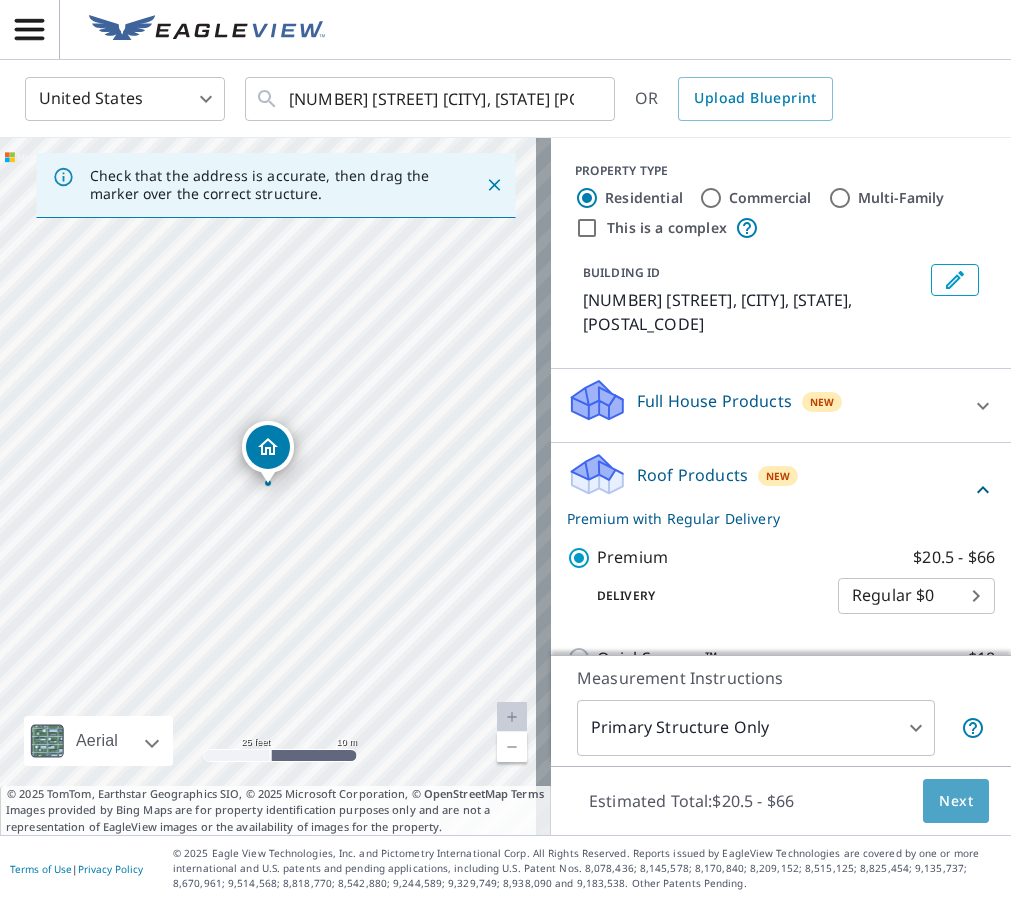 click on "Next" at bounding box center [956, 801] 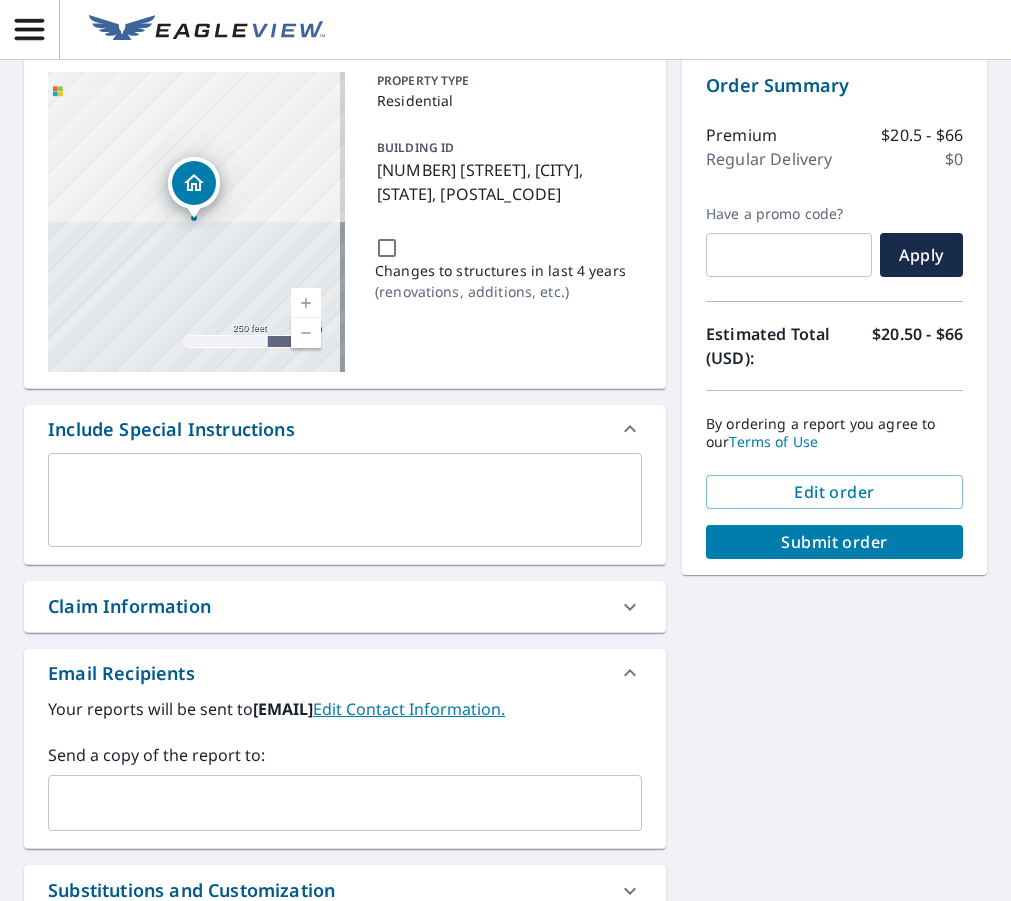 scroll, scrollTop: 398, scrollLeft: 0, axis: vertical 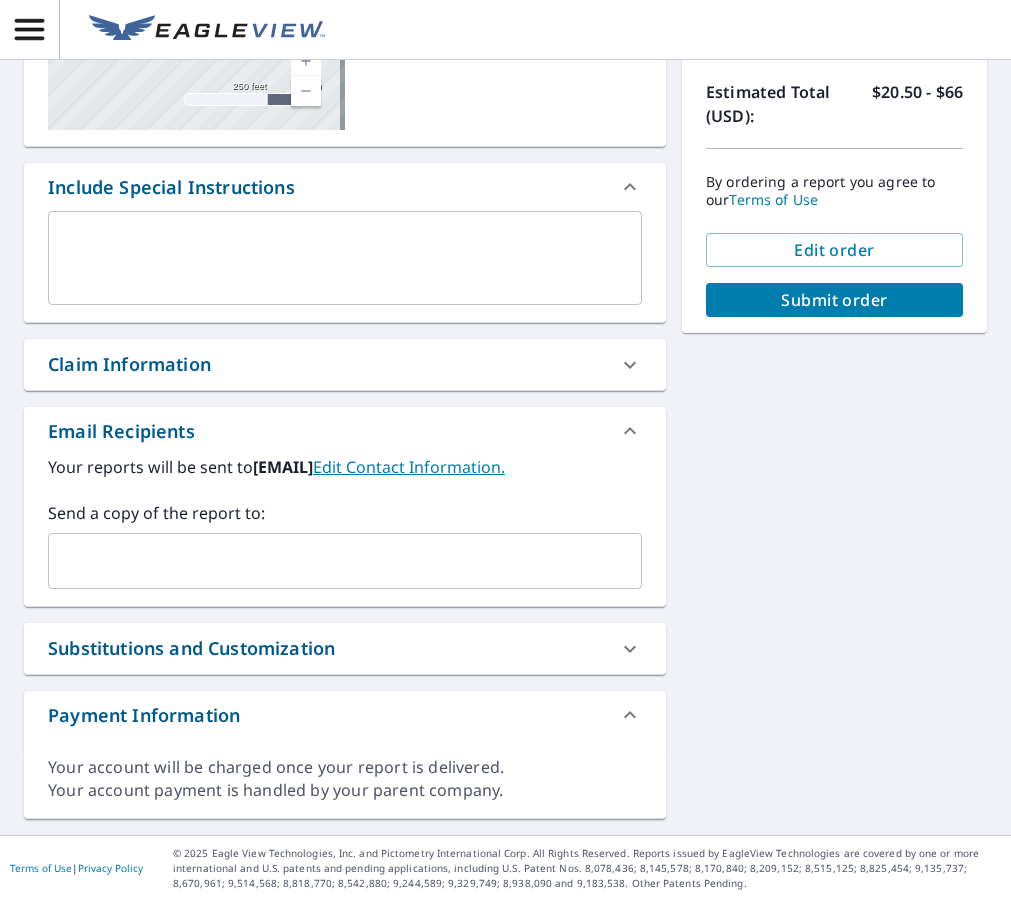 click on "​" at bounding box center (345, 561) 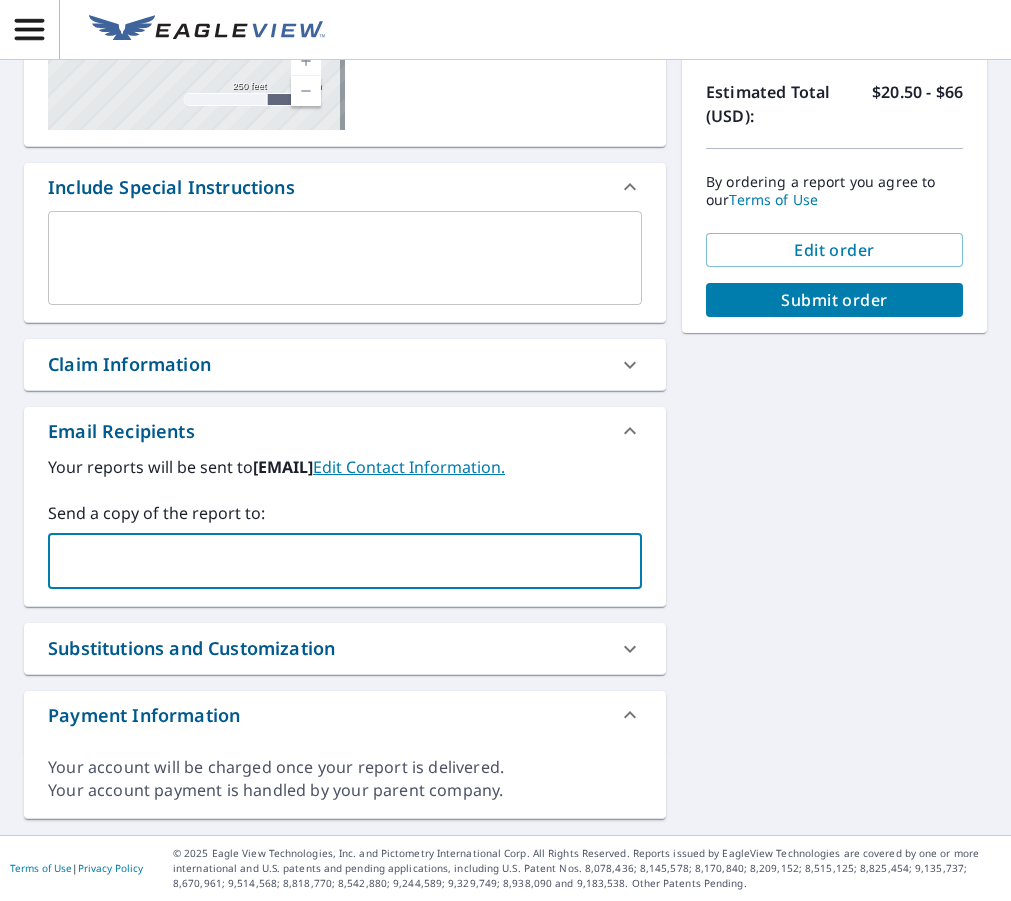 paste on "[EMAIL]" 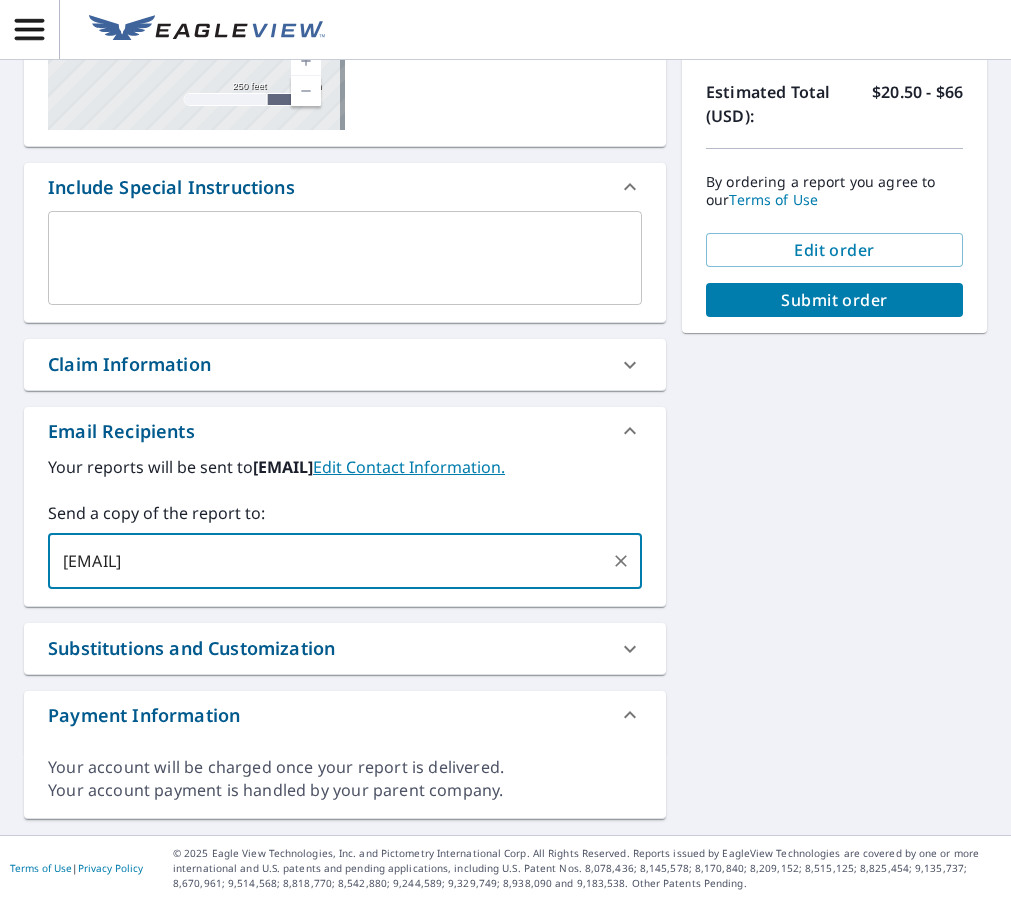 type on "[EMAIL]" 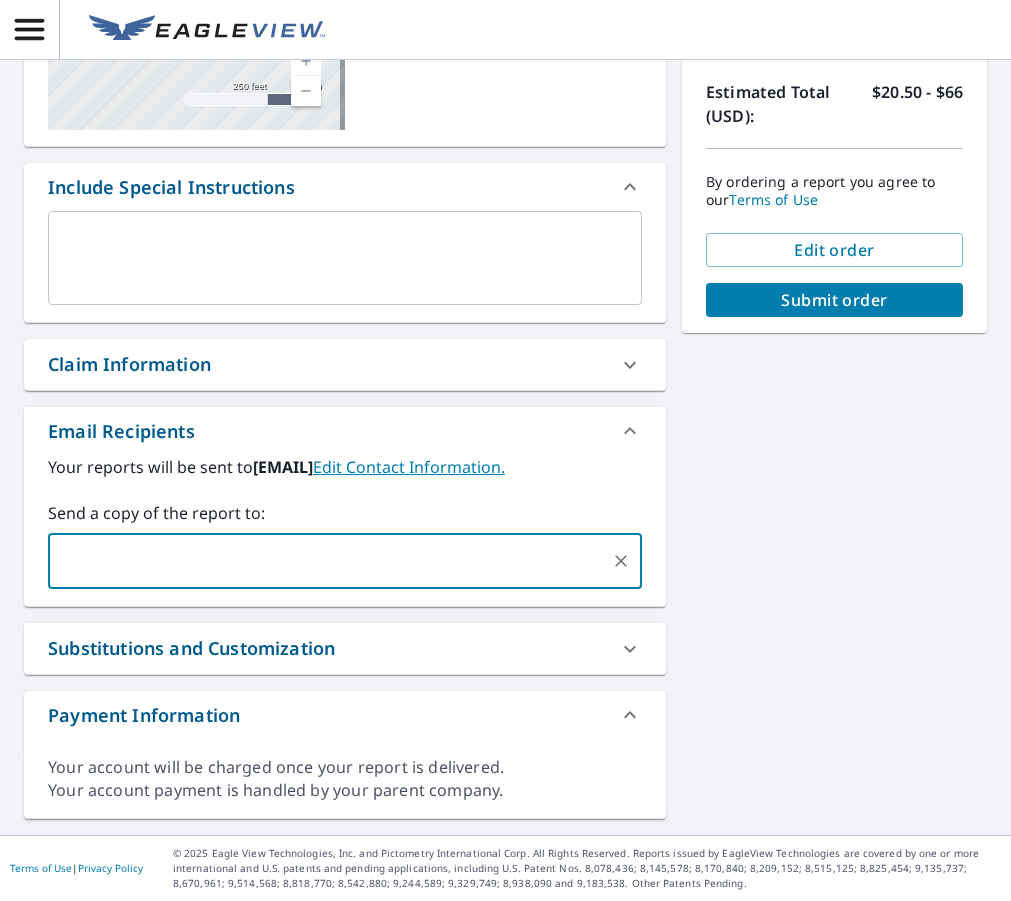 click on "[NUMBER] [STREET], [CITY], [STATE], [POSTAL_CODE] Aerial Road A standard road map Aerial A detailed look from above Labels Labels 250 feet 50 m © 2025 TomTom, © Vexcel Imaging, © 2025 Microsoft Corporation,  © OpenStreetMap Terms PROPERTY TYPE Residential BUILDING ID [NUMBER] [STREET], [CITY], [STATE], [POSTAL_CODE] Changes to structures in last 4 years ( renovations, additions, etc. ) Include Special Instructions x ​ Claim Information Claim number ​ Claim information ​ PO number ​ Date of loss ​ Cat ID ​ Email Recipients Your reports will be sent to  [EMAIL].  Edit Contact Information. Send a copy of the report to: ​ Substitutions and Customization Roof measurement report substitutions If a Premium Report is unavailable send me an Extended Coverage 3D Report: Yes No Ask If an Extended Coverage 3D Report is unavailable send me an Extended Coverage 2D Report: Yes No Ask If a Residential/Multi-Family Report is unavailable send me a Commercial Report: Yes No Ask Additional Report Formats DXF RXF XML $0" at bounding box center (505, 316) 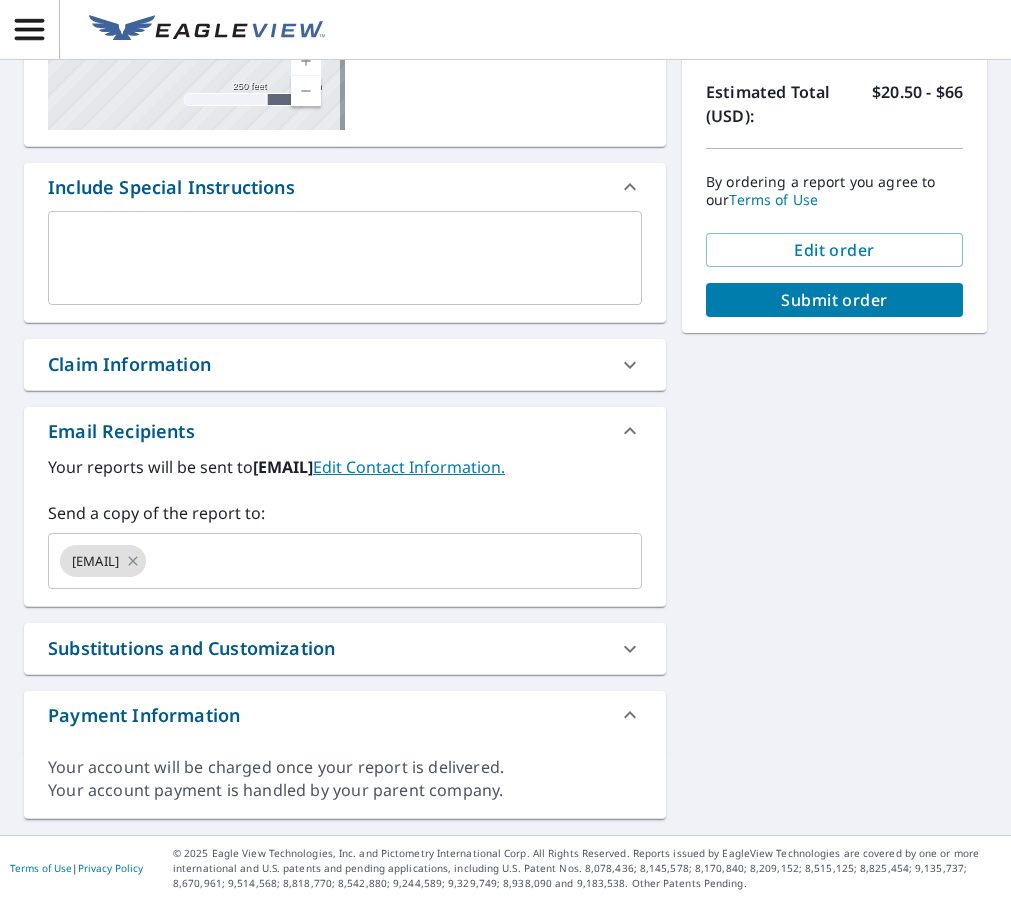click on "Submit order" at bounding box center [834, 300] 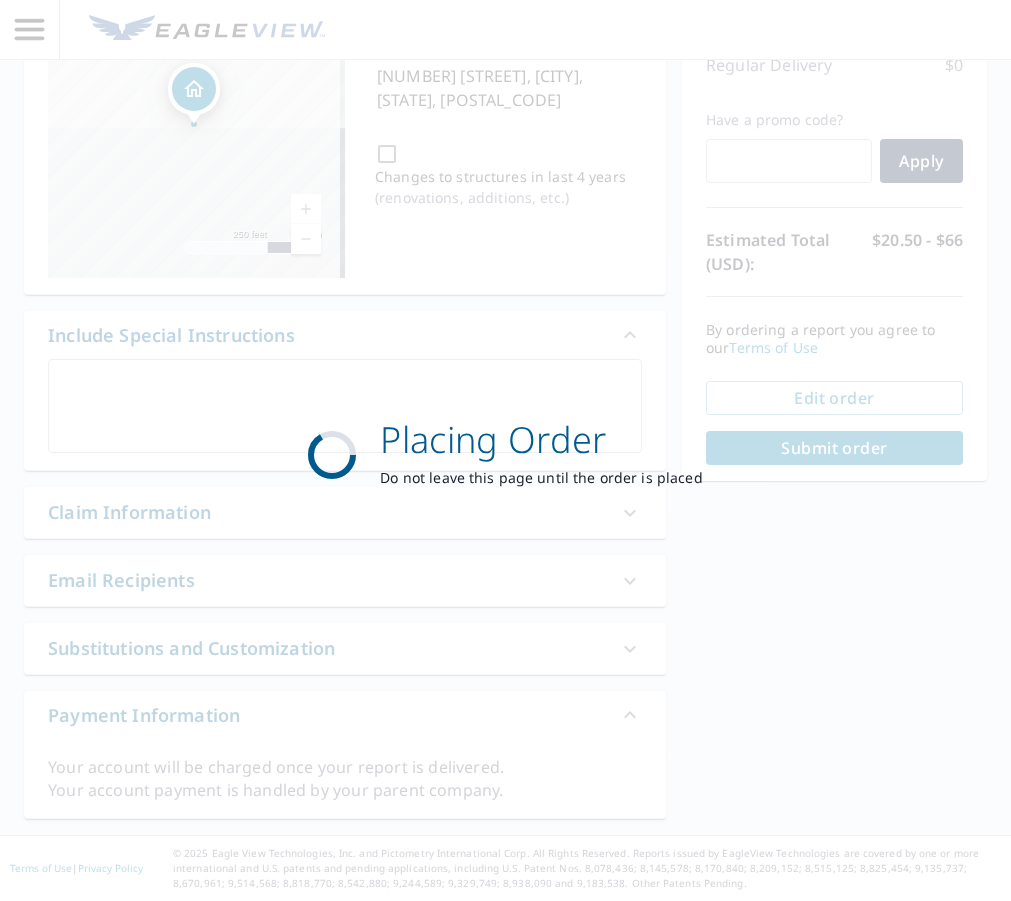 scroll, scrollTop: 226, scrollLeft: 0, axis: vertical 